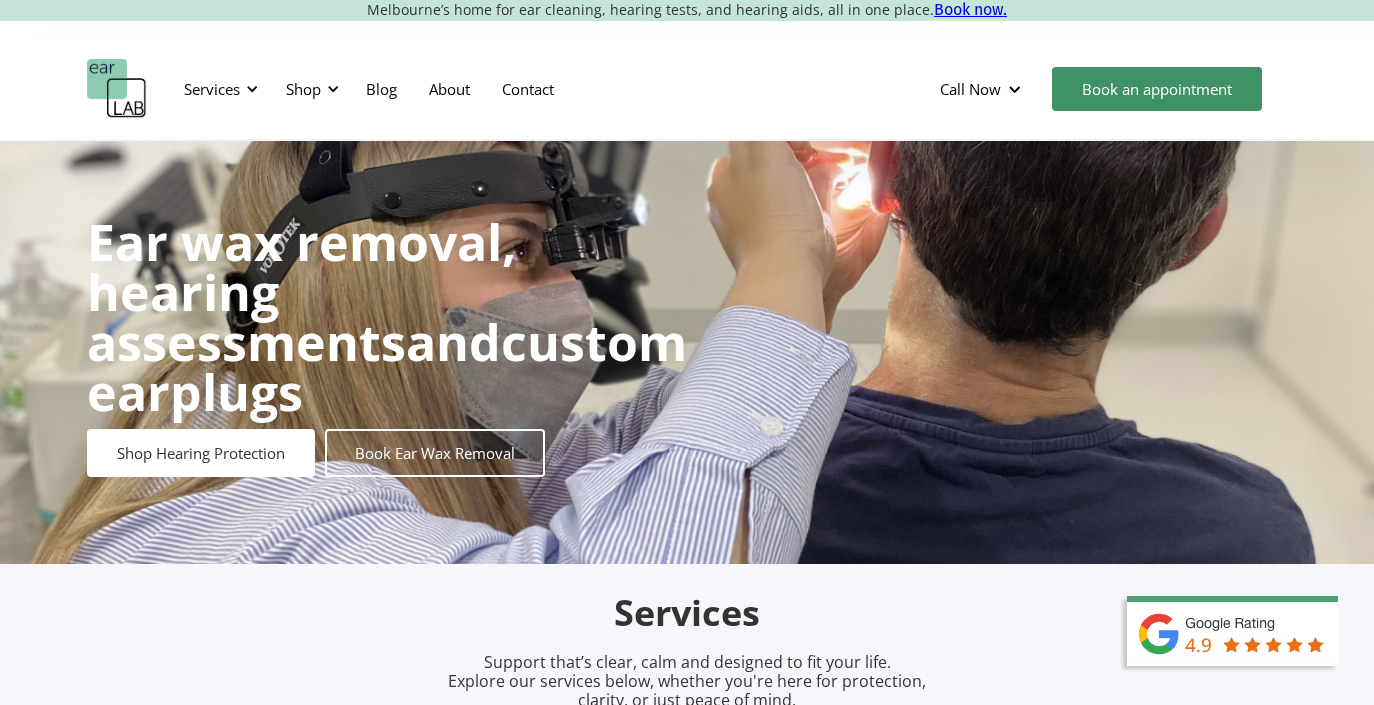 scroll, scrollTop: 0, scrollLeft: 0, axis: both 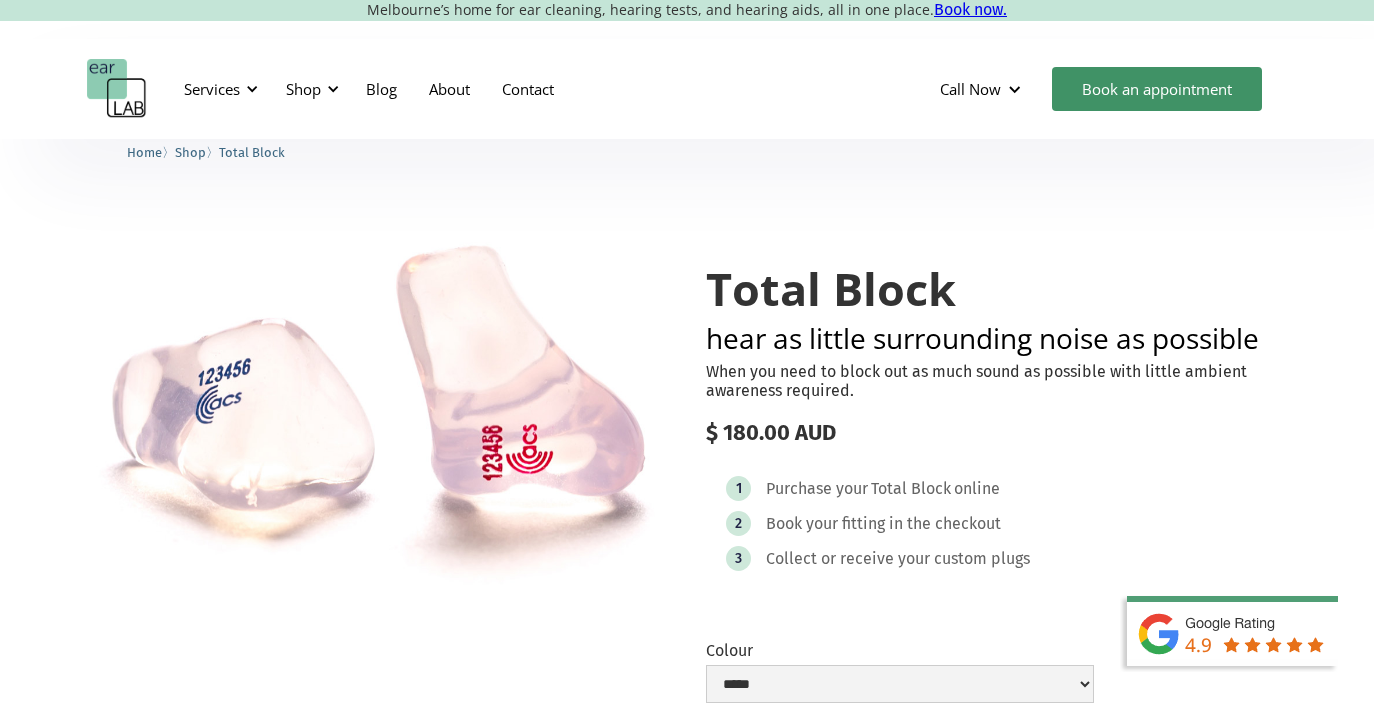 select on "**********" 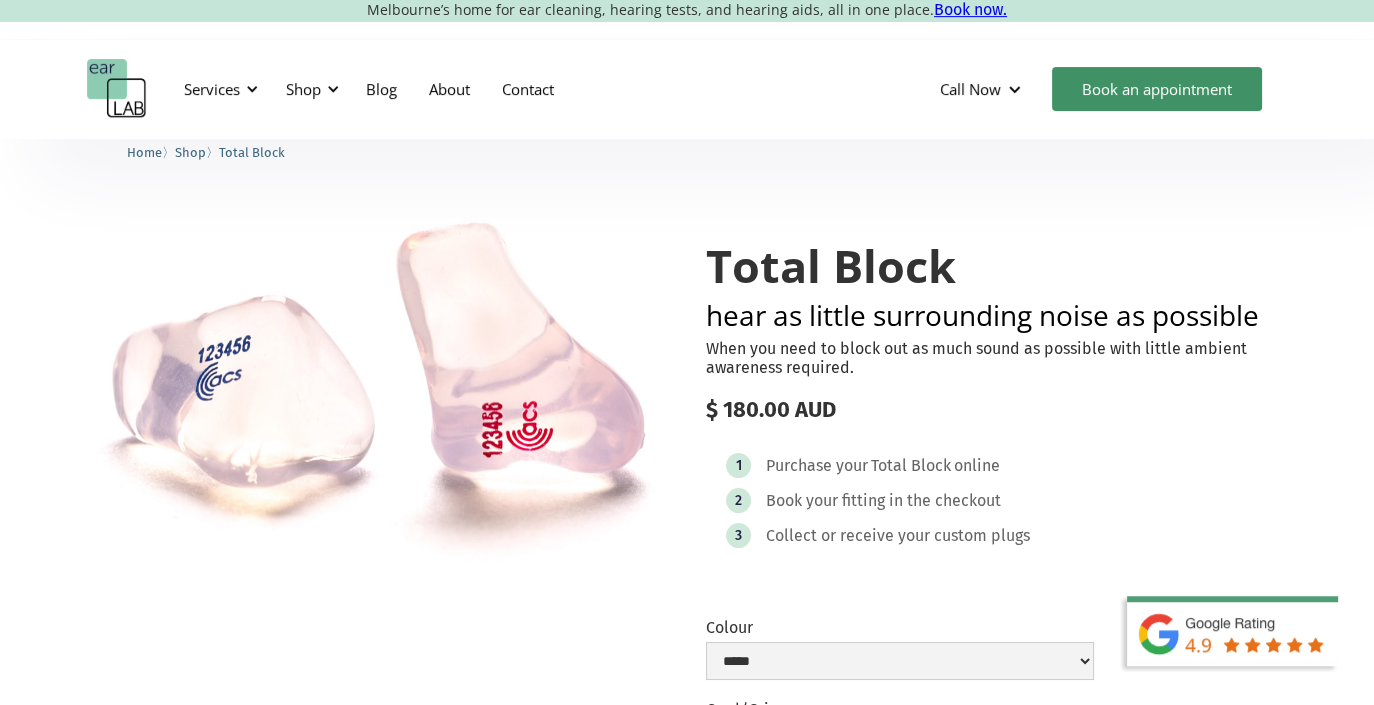 scroll, scrollTop: 0, scrollLeft: 0, axis: both 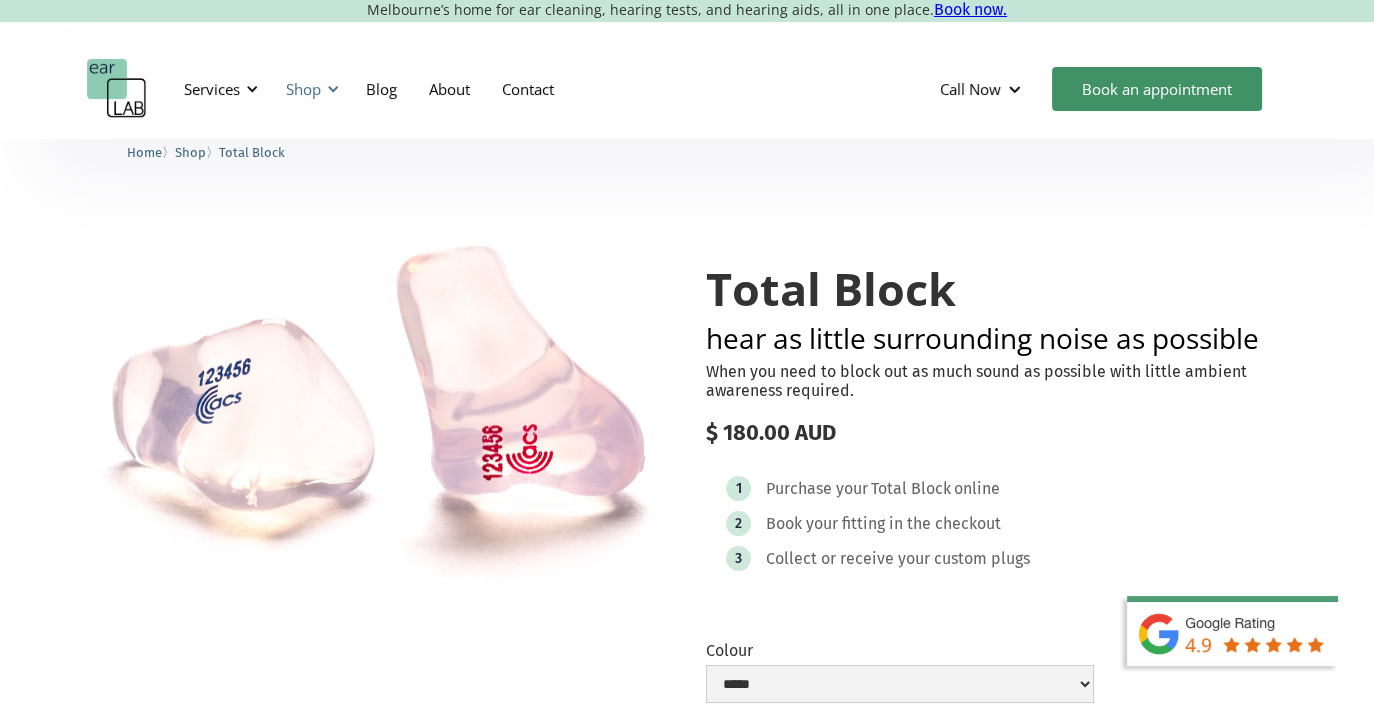 click on "Shop" at bounding box center [303, 89] 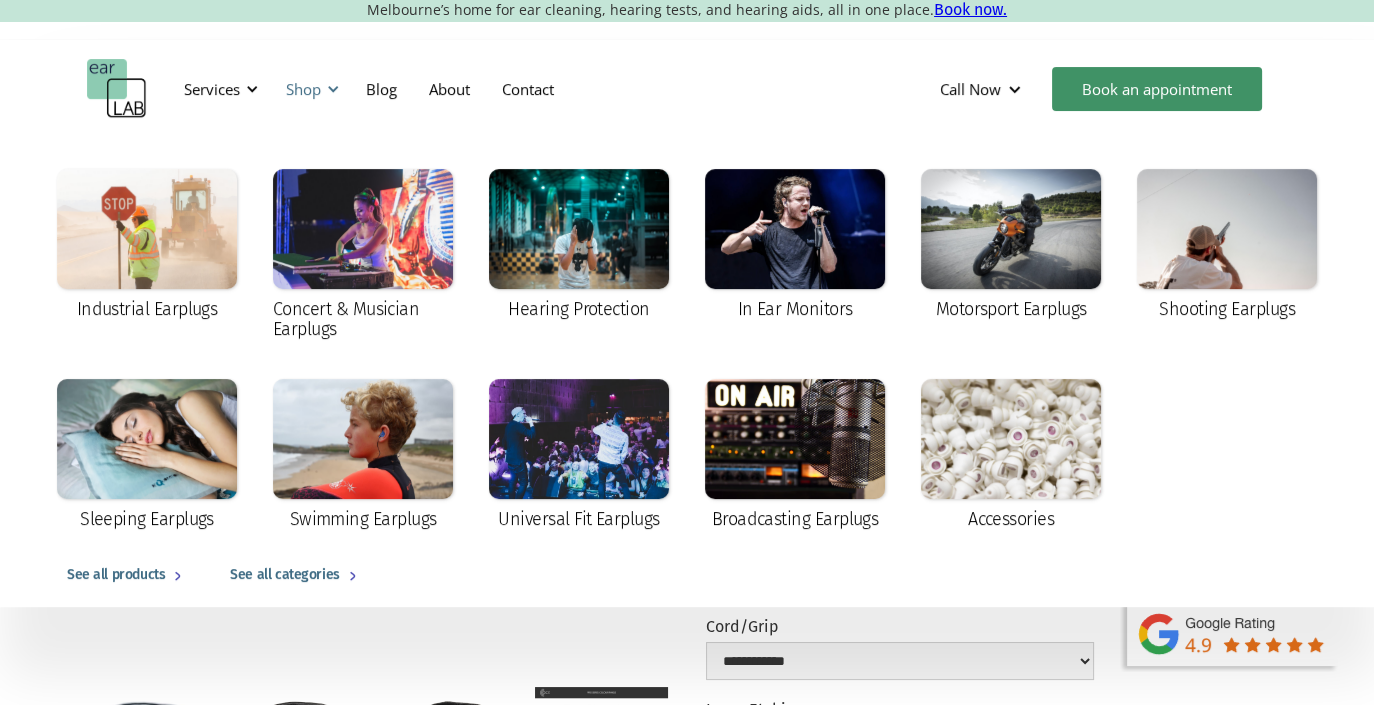 scroll, scrollTop: 115, scrollLeft: 0, axis: vertical 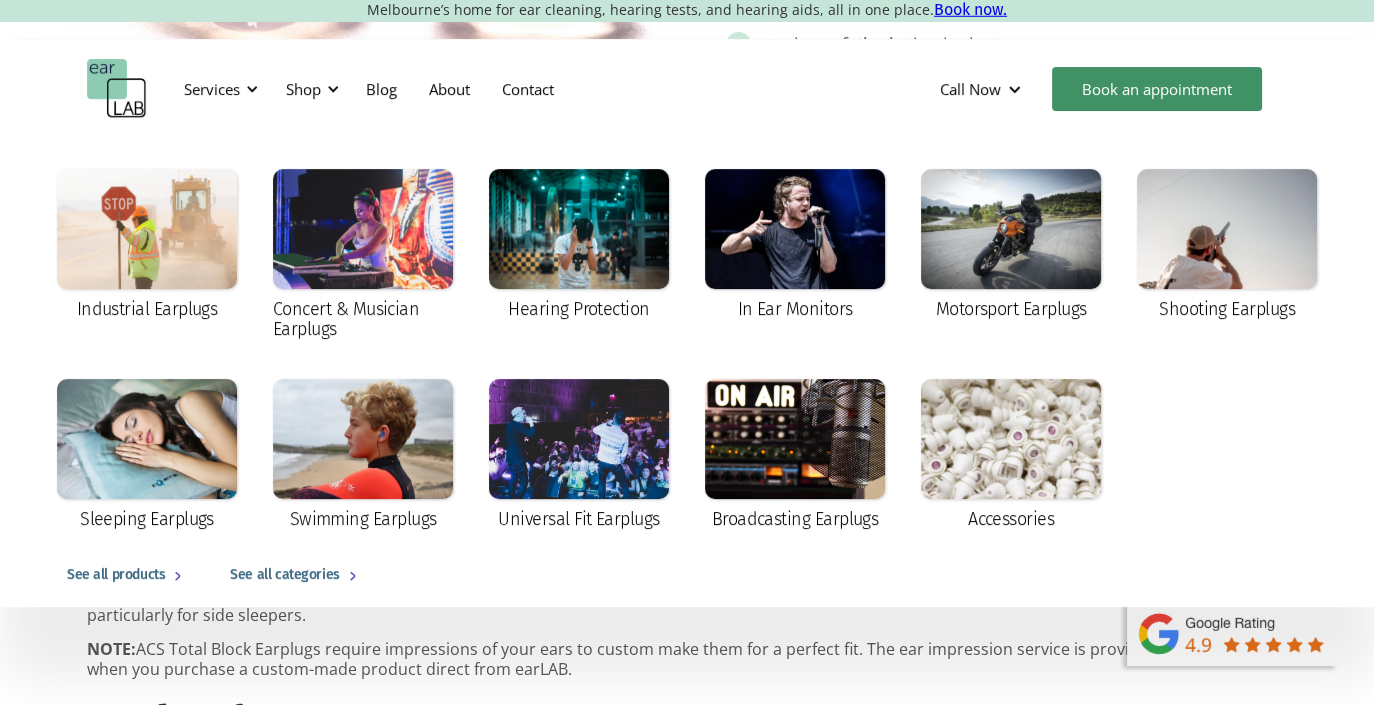 click on "Product features" at bounding box center [687, 720] 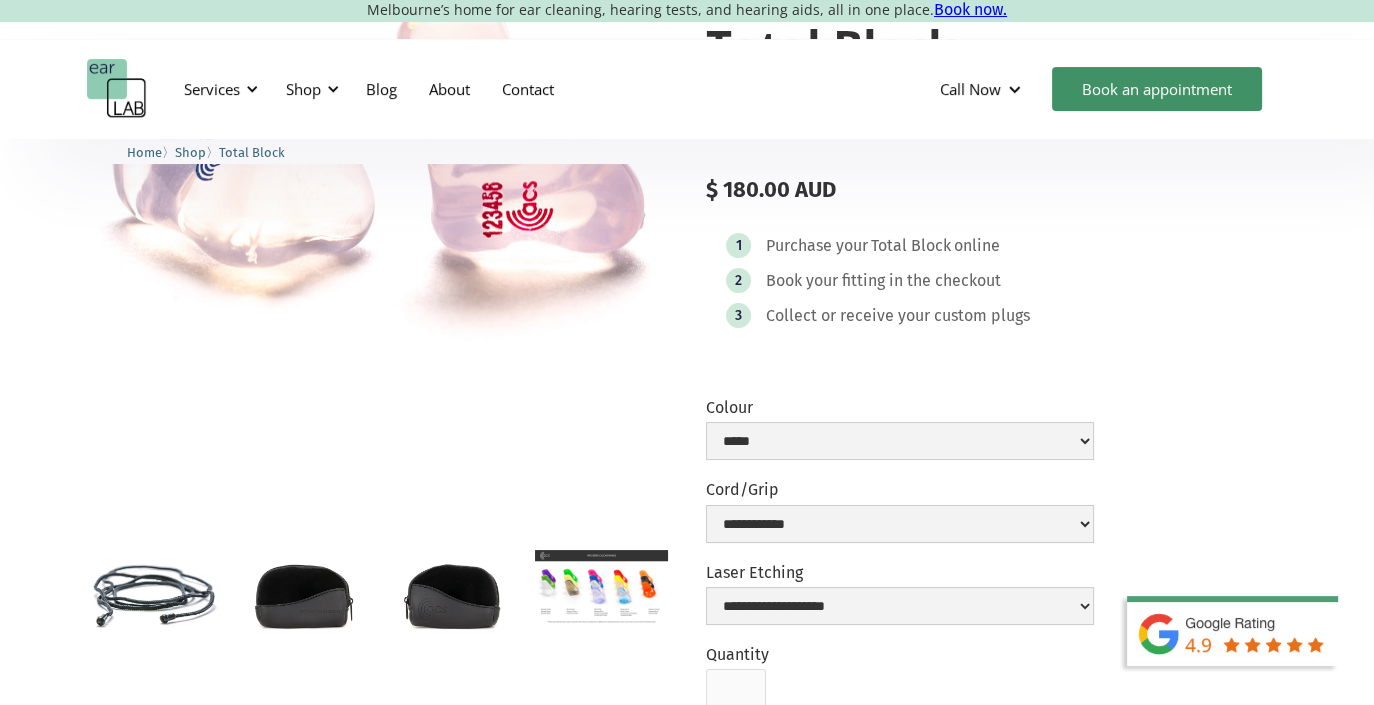 scroll, scrollTop: 0, scrollLeft: 0, axis: both 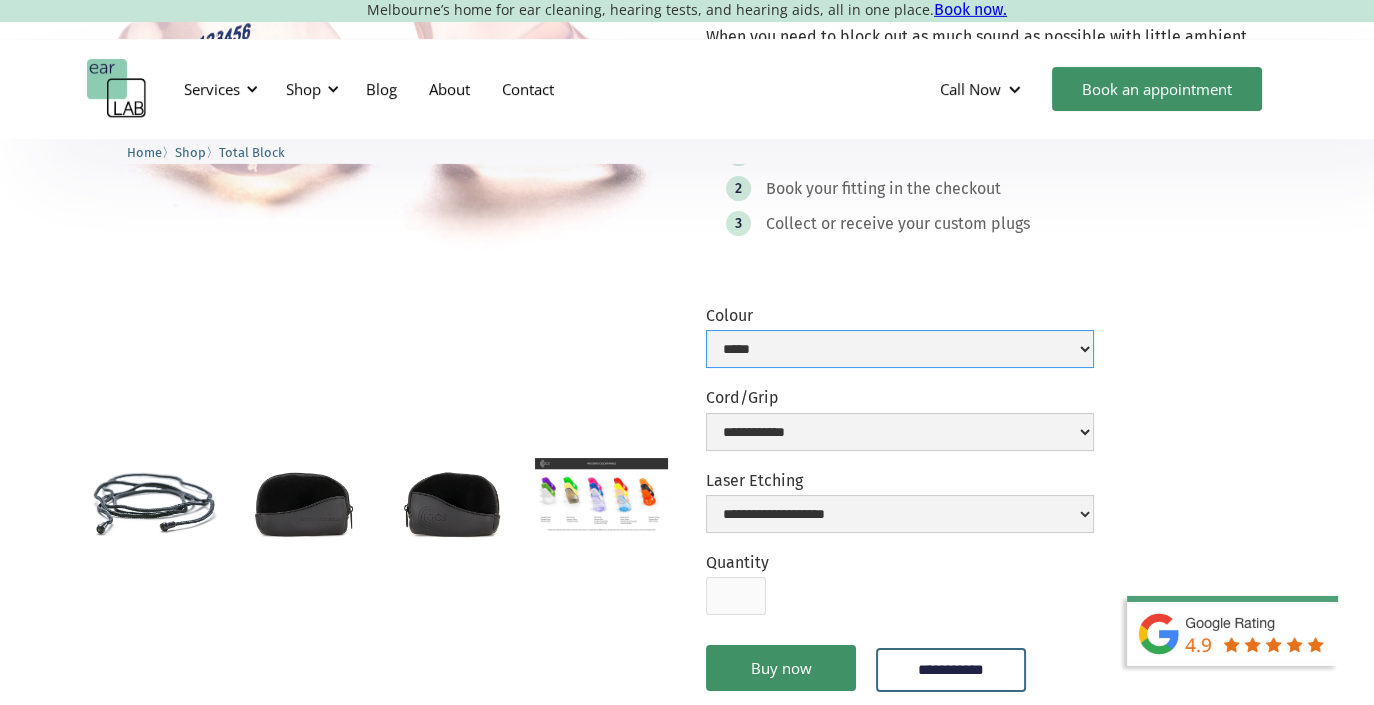 click on "**********" at bounding box center (900, 349) 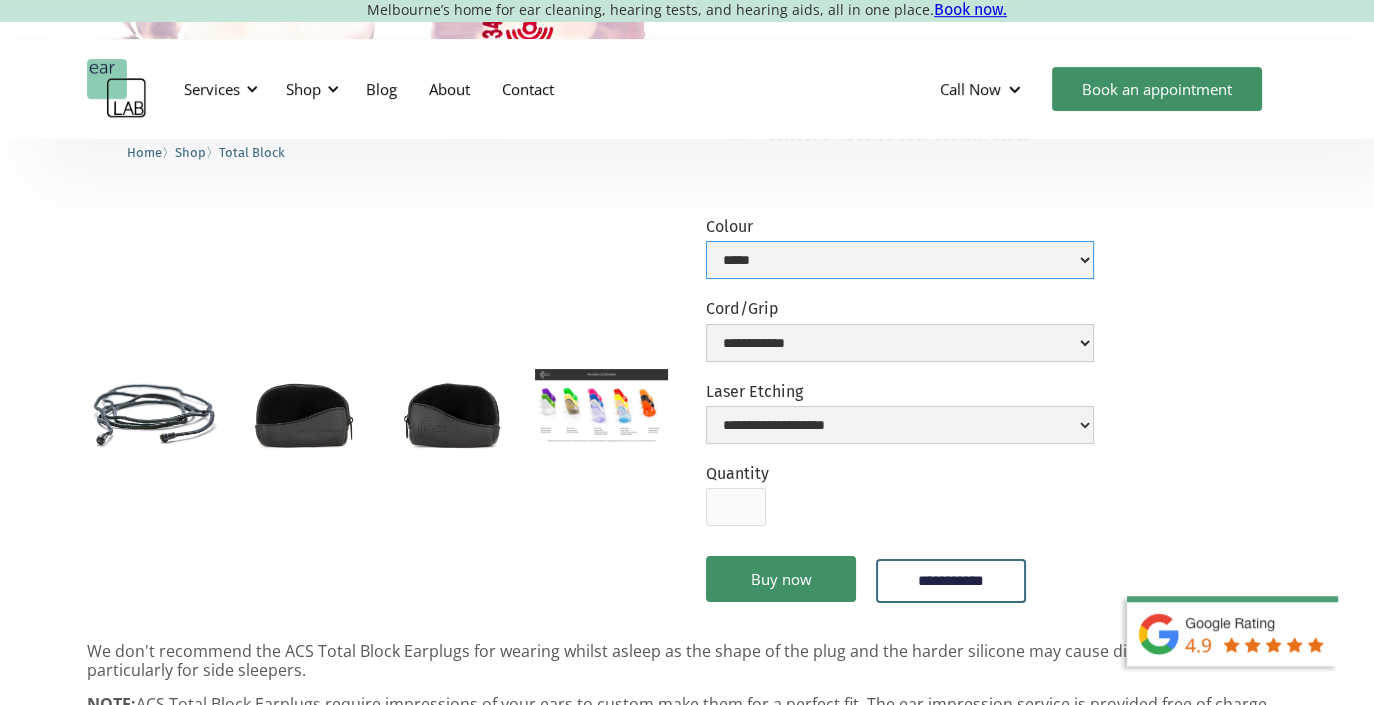 scroll, scrollTop: 427, scrollLeft: 0, axis: vertical 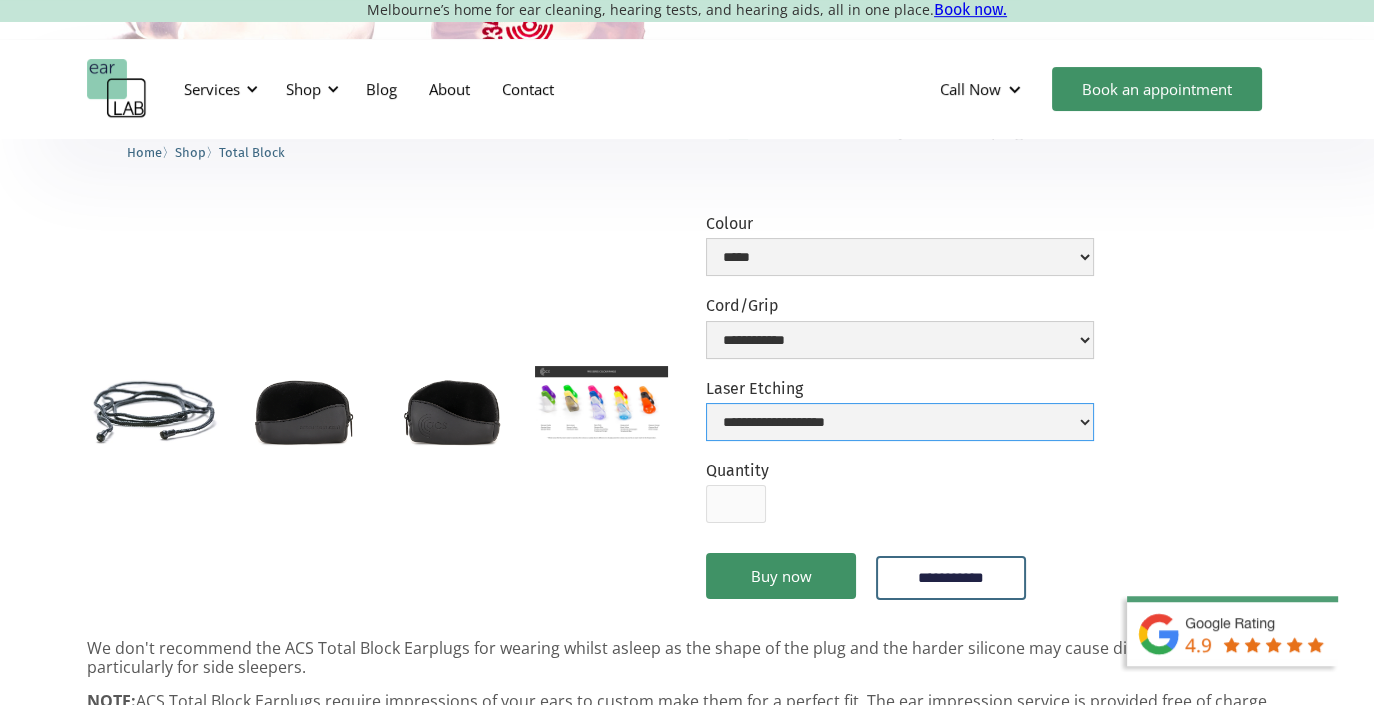 click on "**********" at bounding box center [900, 422] 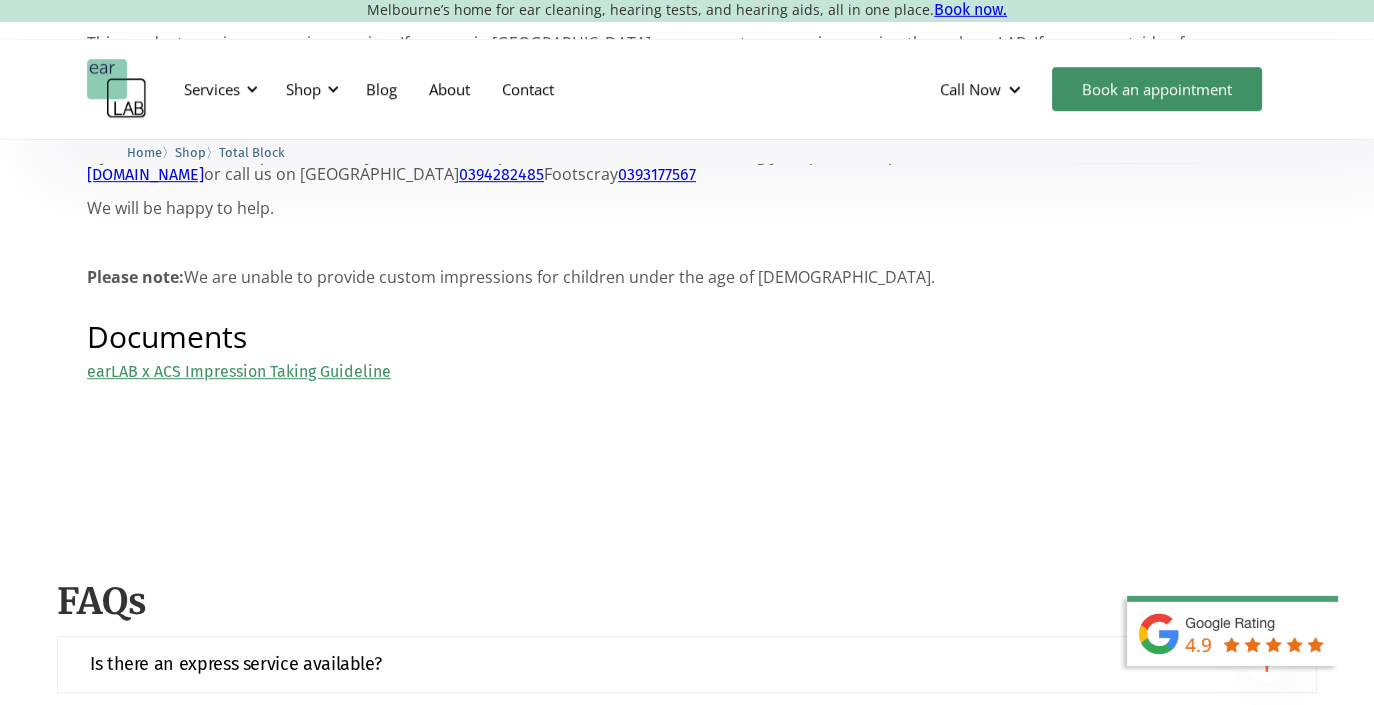 scroll, scrollTop: 1470, scrollLeft: 0, axis: vertical 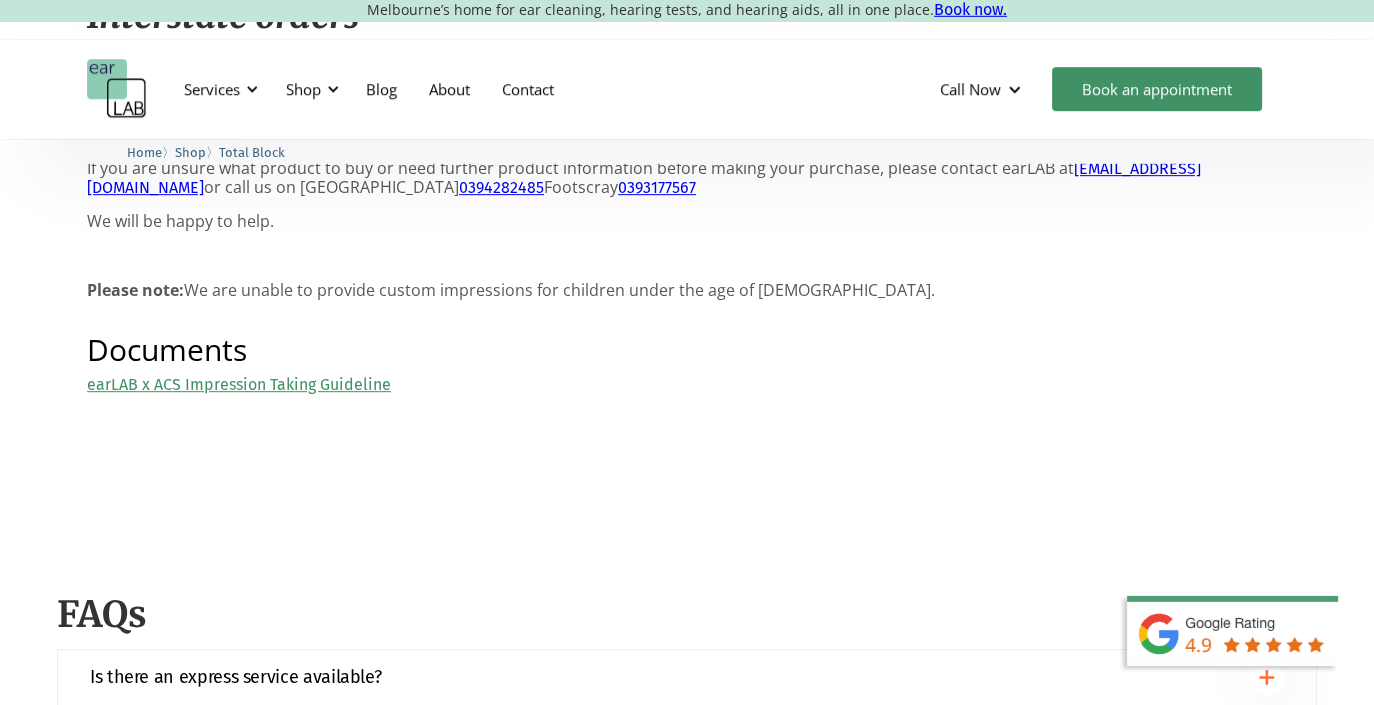 click on "earLAB x ACS Impression Taking Guideline" at bounding box center [239, 384] 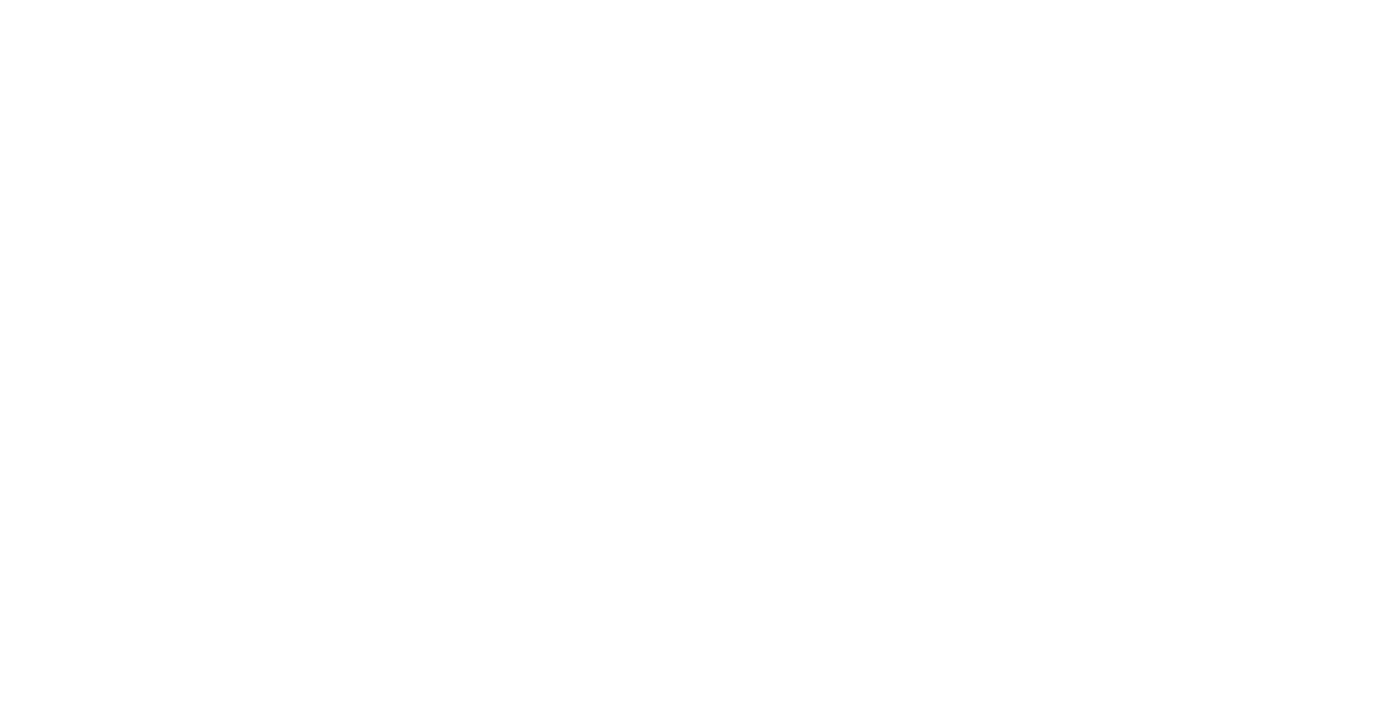 scroll, scrollTop: 0, scrollLeft: 0, axis: both 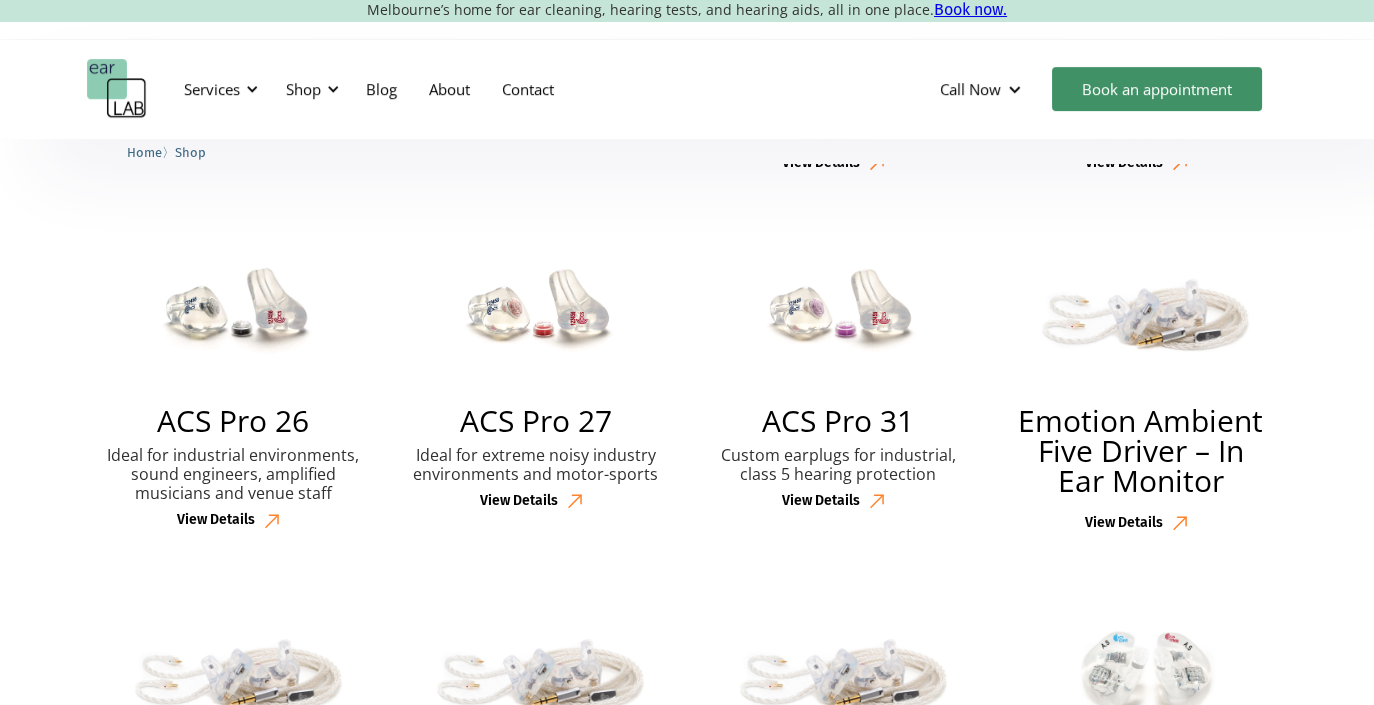 click at bounding box center [838, 311] 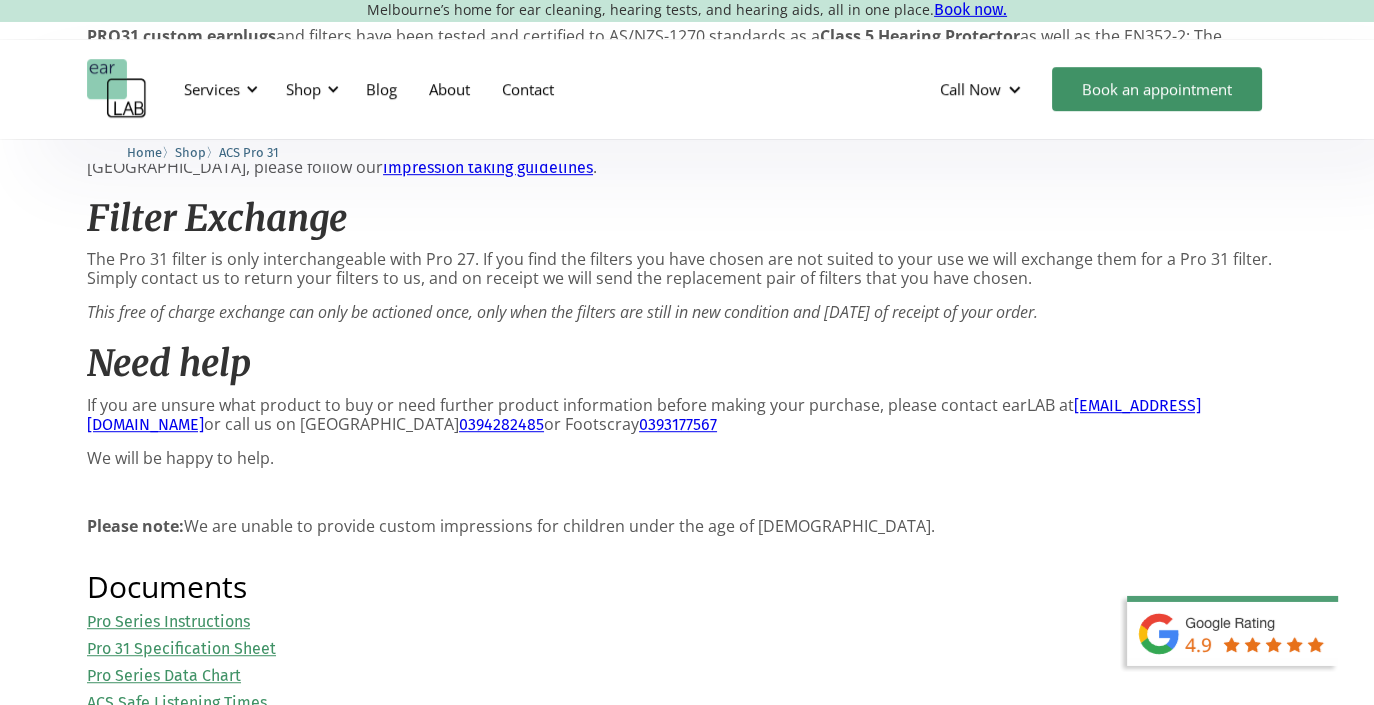 scroll, scrollTop: 1688, scrollLeft: 0, axis: vertical 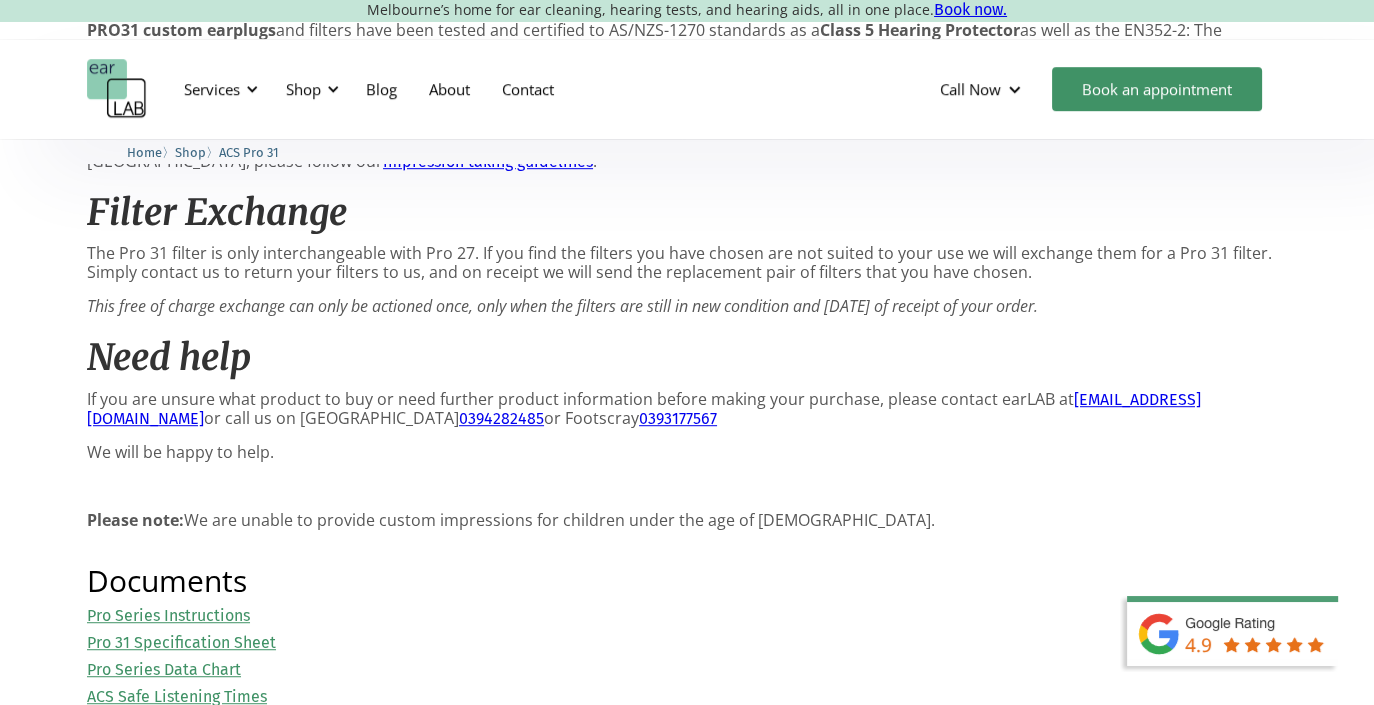 click on "Pro 31 Specification Sheet" at bounding box center [181, 642] 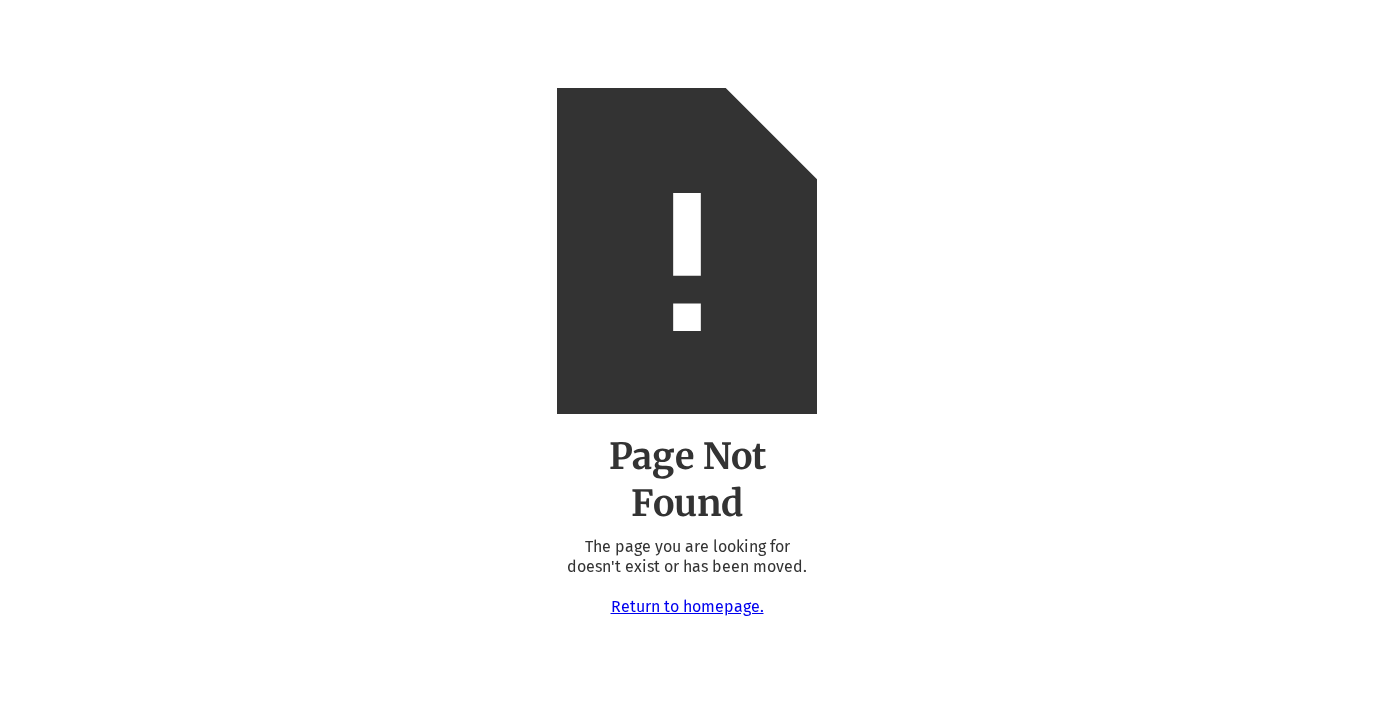 scroll, scrollTop: 0, scrollLeft: 0, axis: both 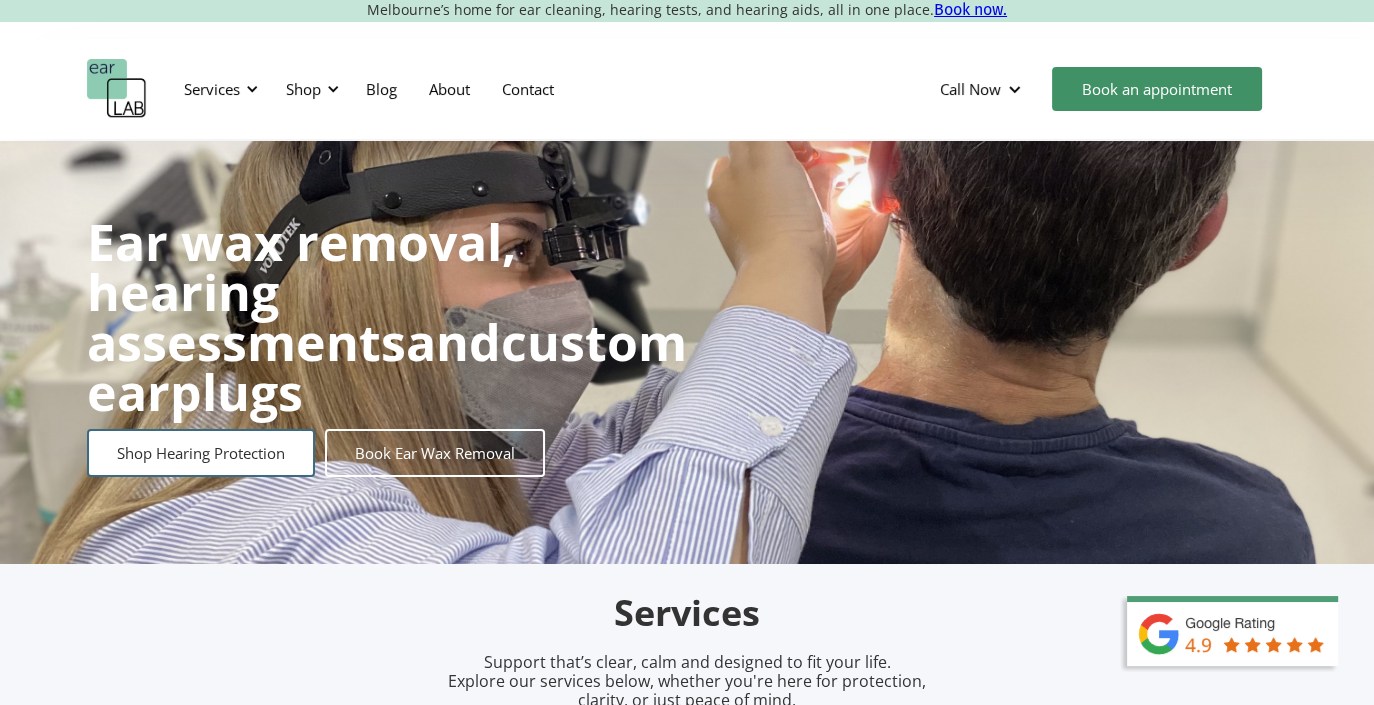 click on "Shop Hearing Protection" at bounding box center (201, 453) 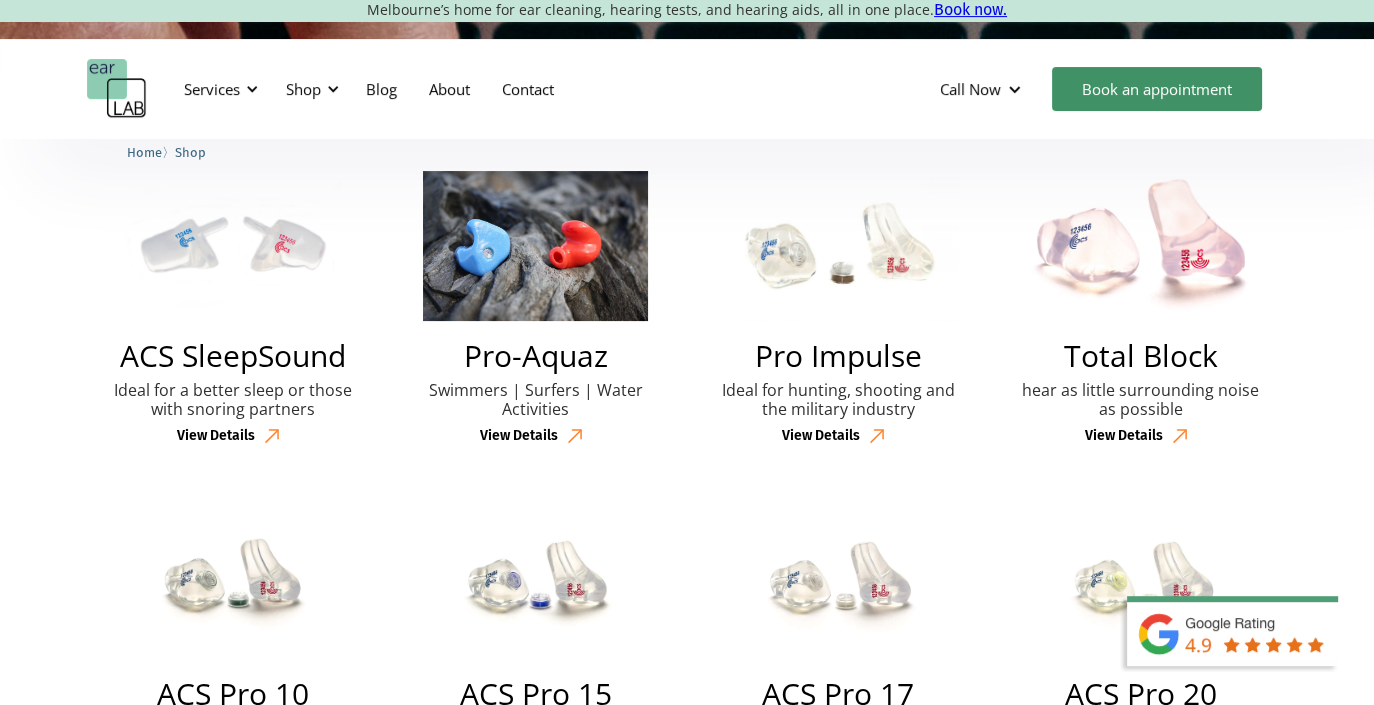 scroll, scrollTop: 567, scrollLeft: 0, axis: vertical 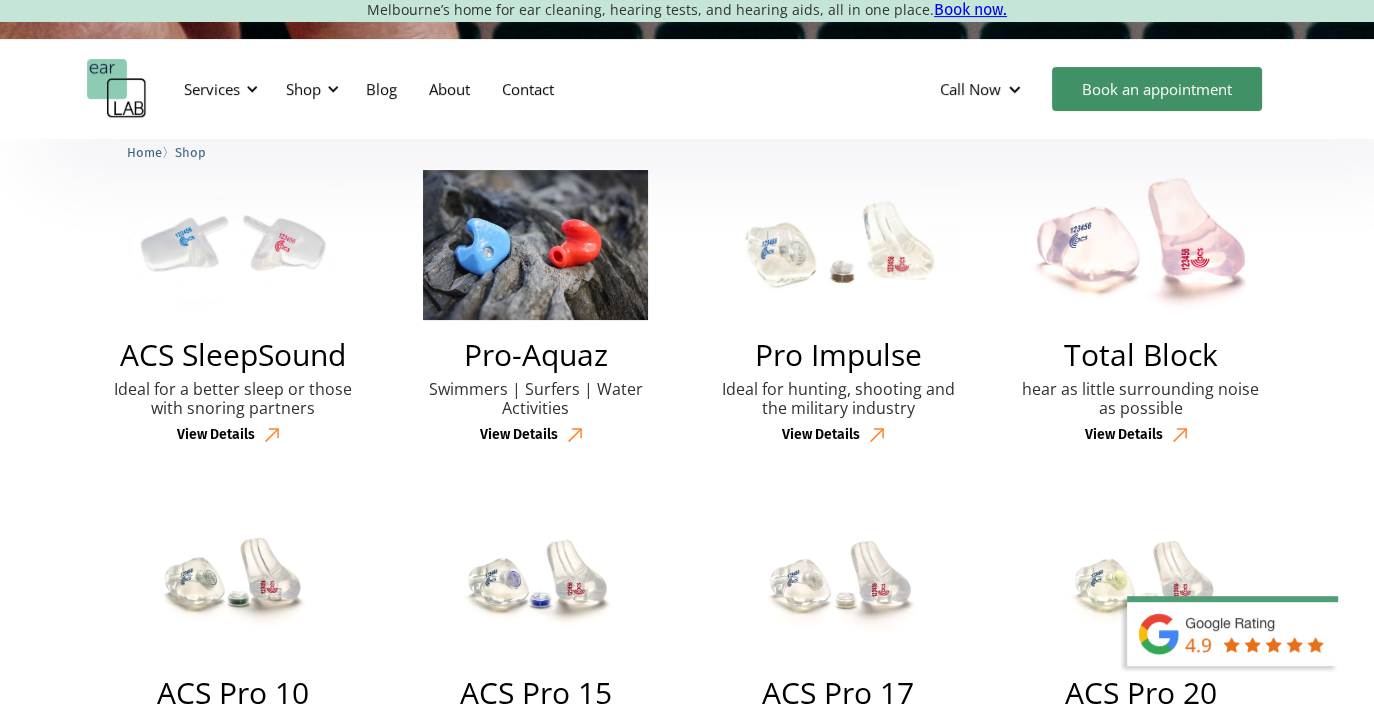 click at bounding box center [1140, 245] 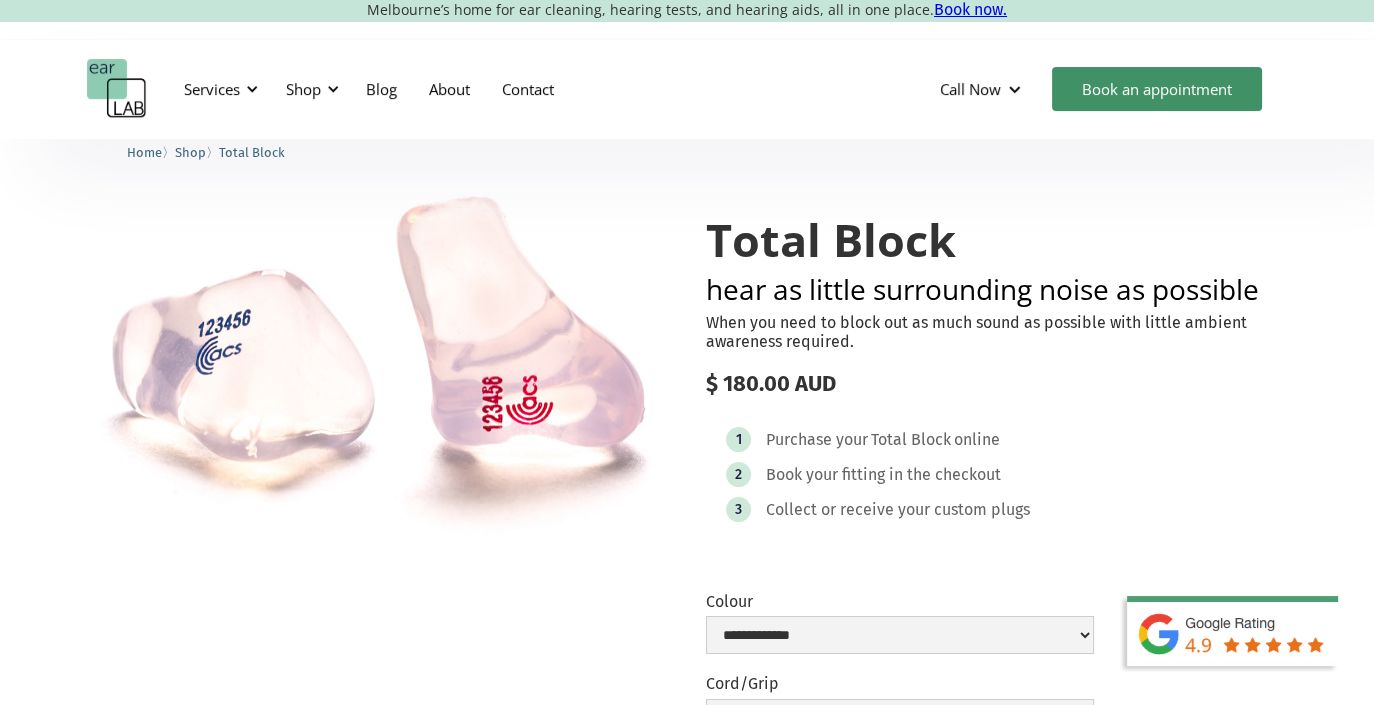 scroll, scrollTop: 0, scrollLeft: 0, axis: both 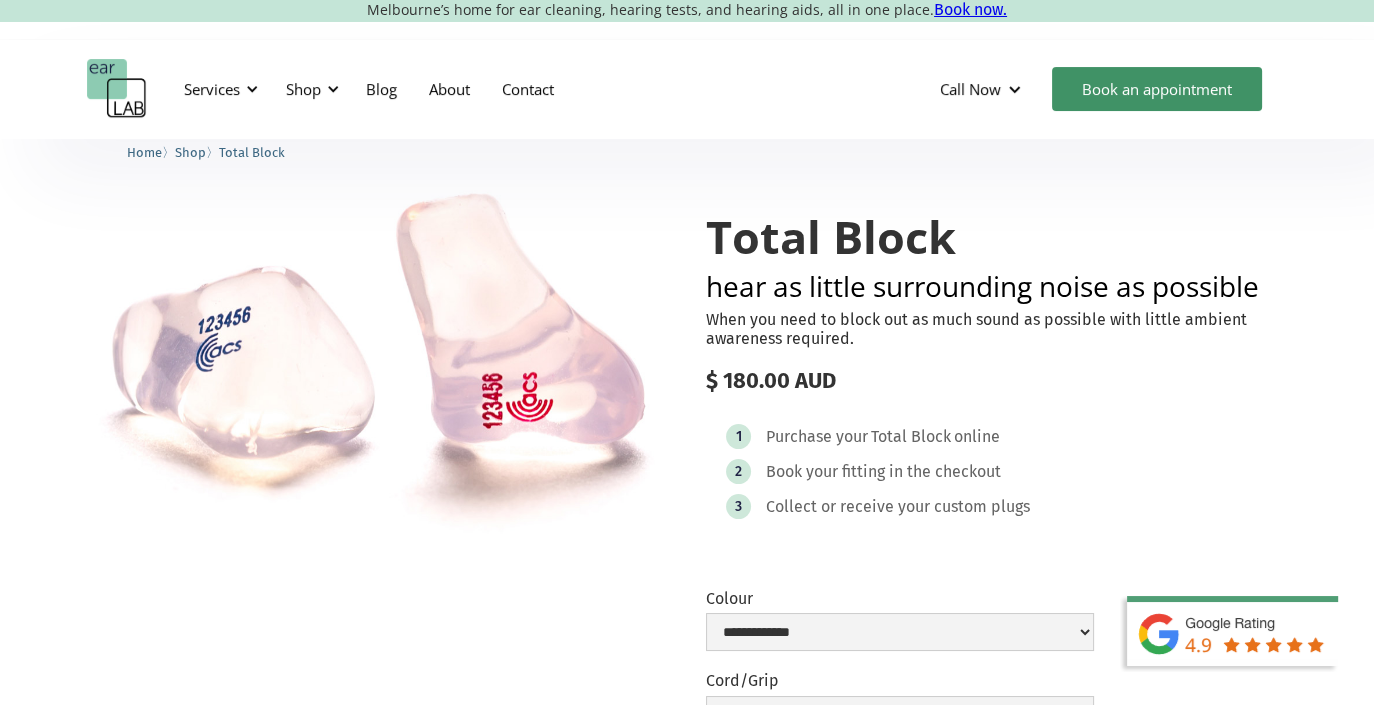 click at bounding box center (377, 364) 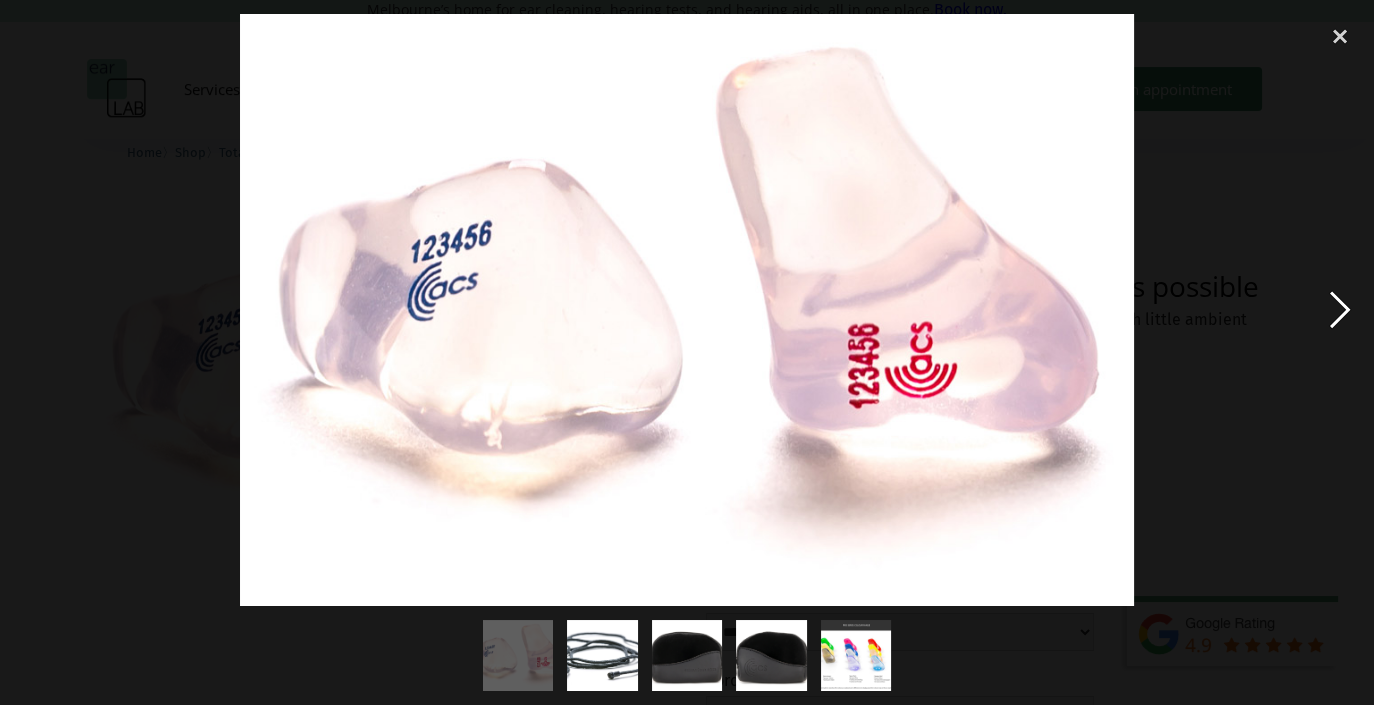 click at bounding box center [1340, 310] 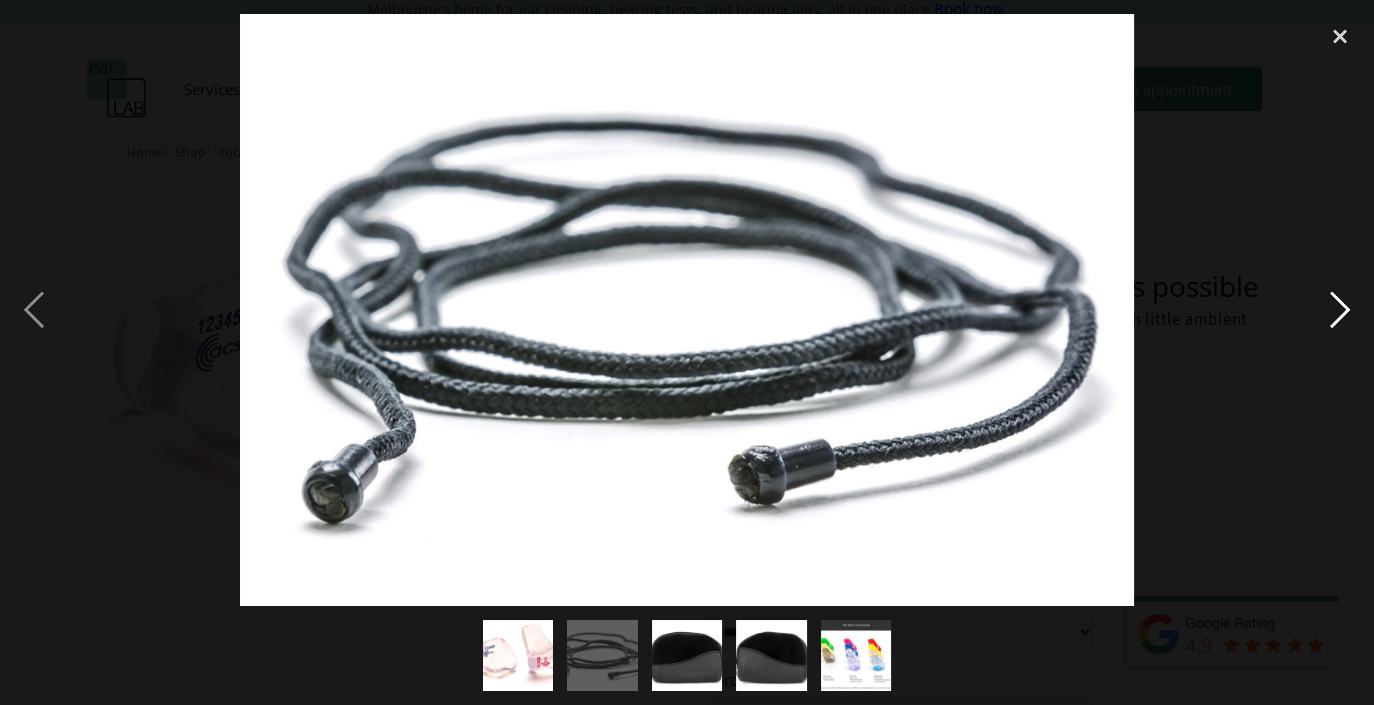 click at bounding box center (1340, 310) 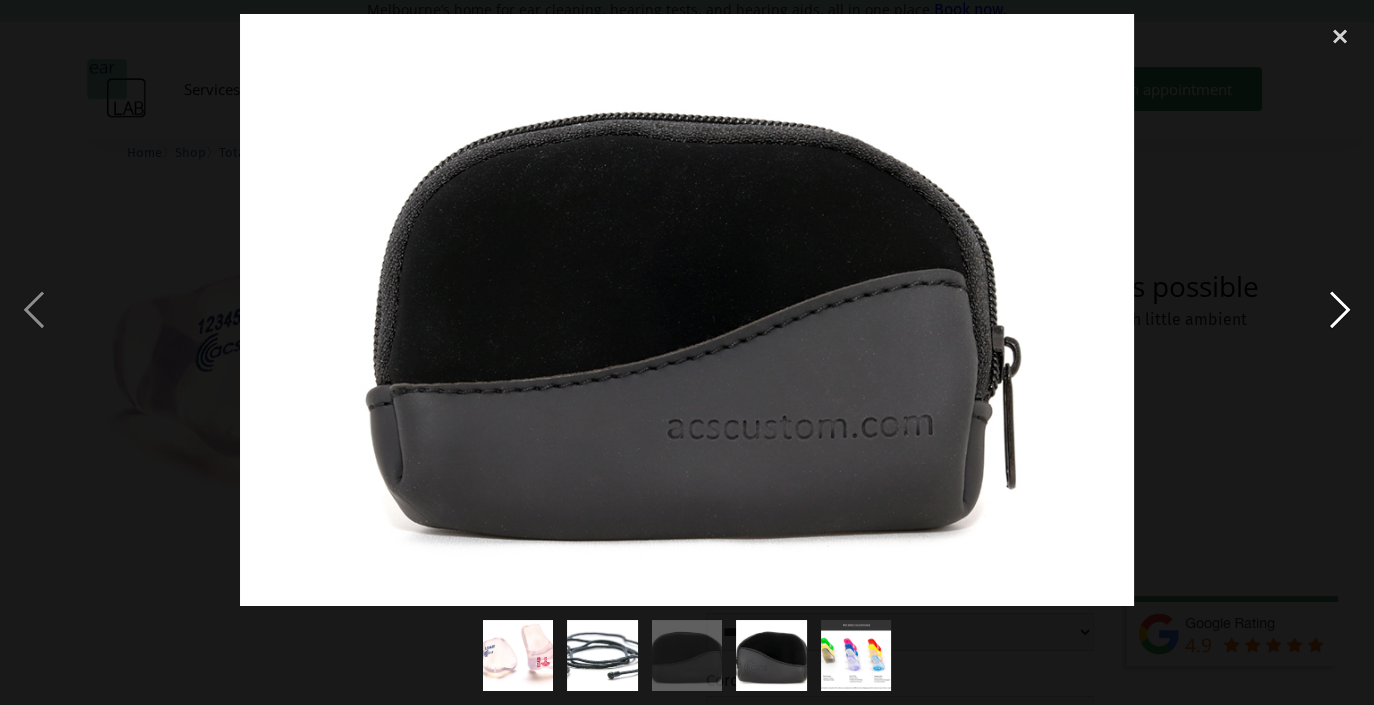 click at bounding box center [1340, 310] 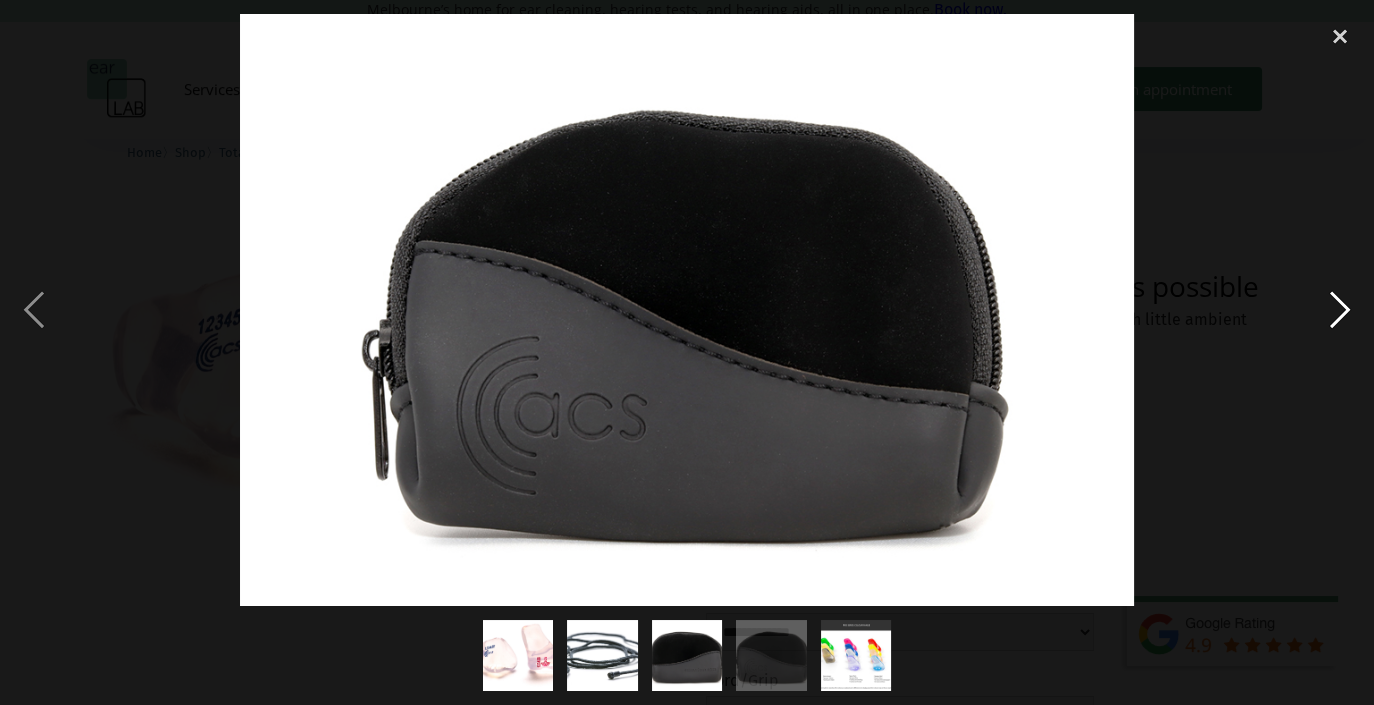 click at bounding box center (1340, 310) 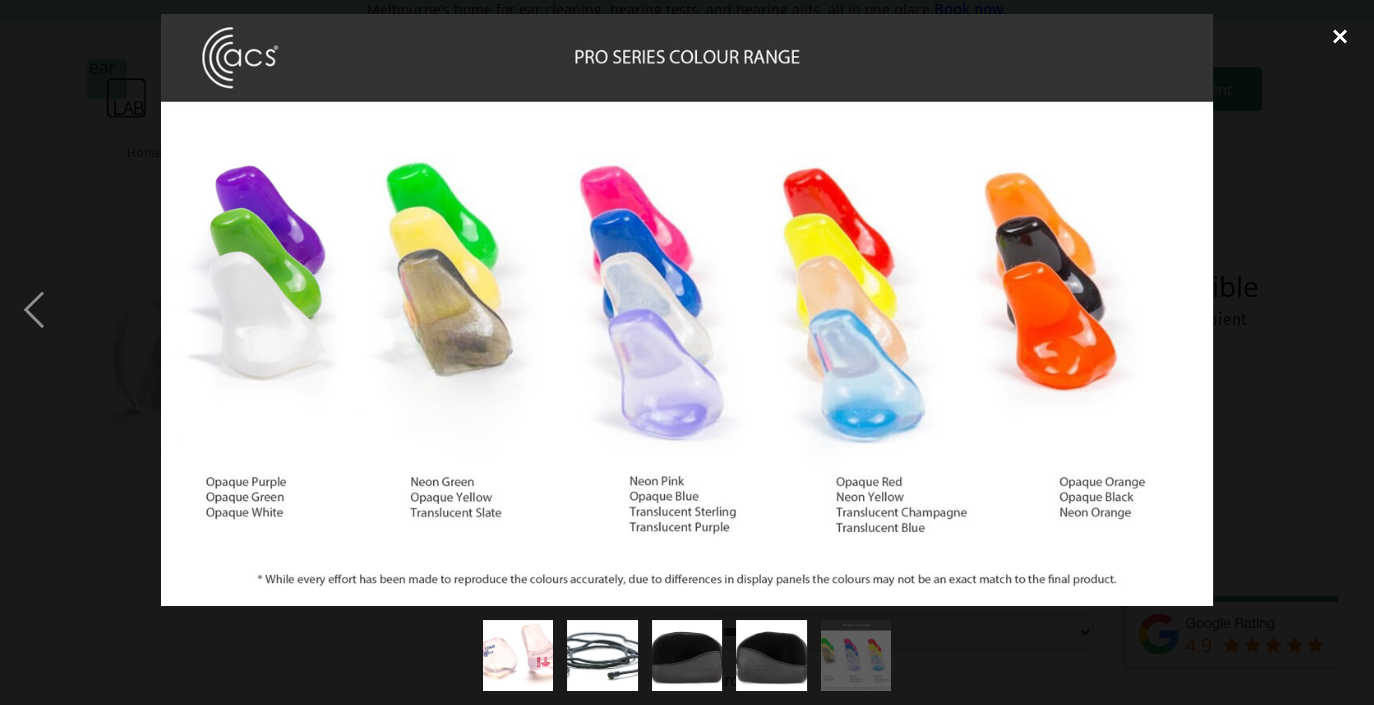 click at bounding box center [1340, 36] 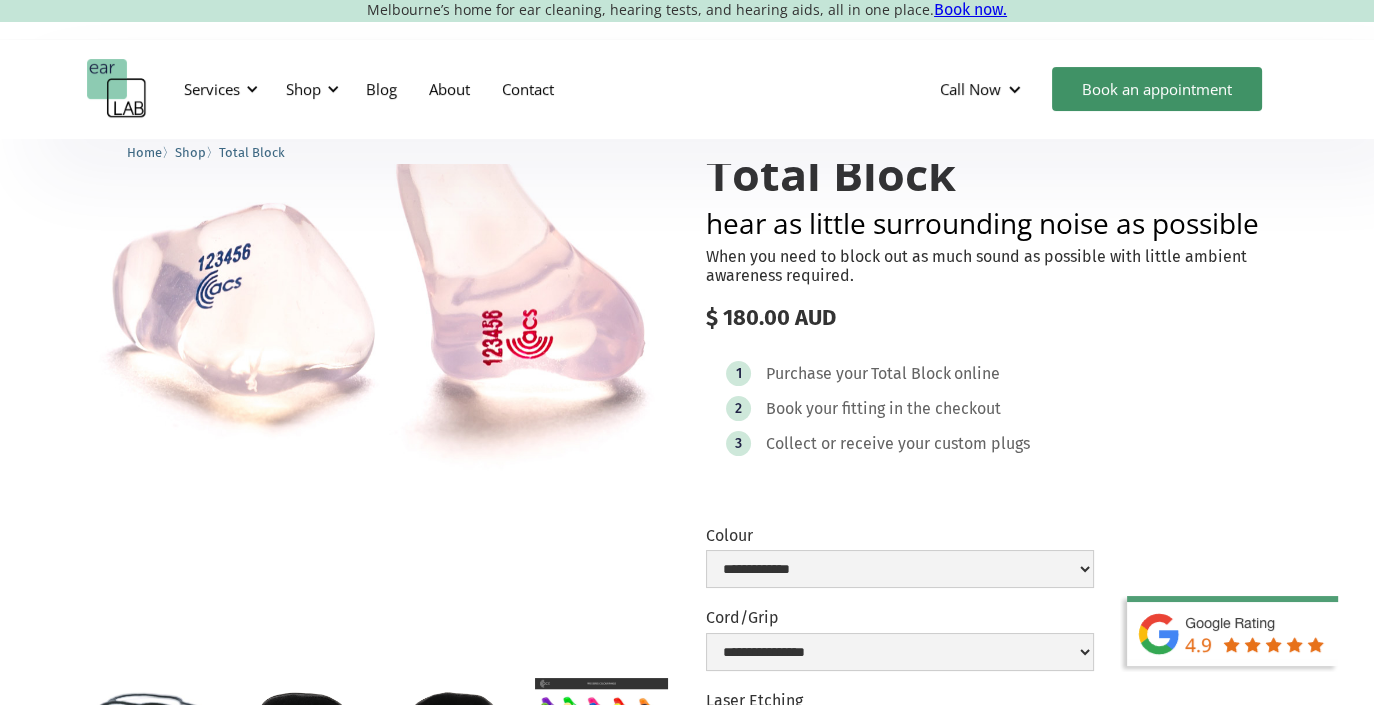 scroll, scrollTop: 125, scrollLeft: 0, axis: vertical 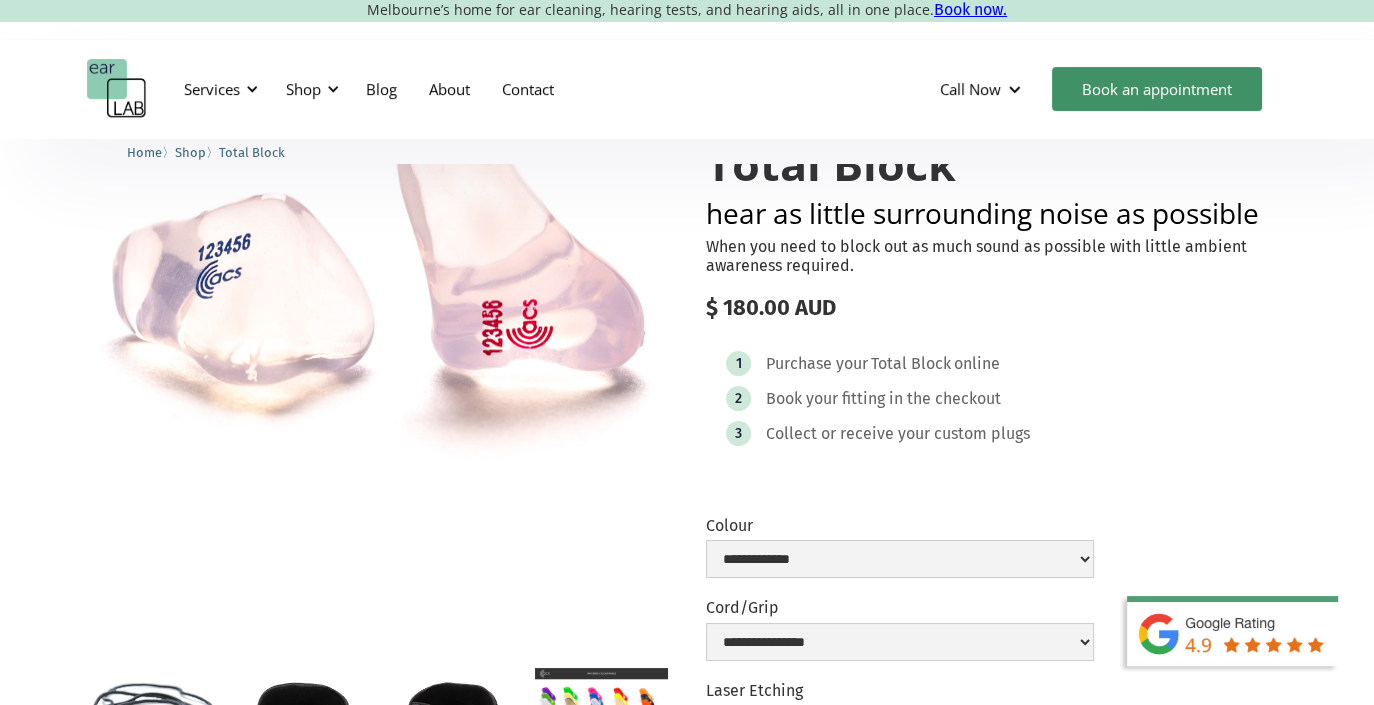 click at bounding box center (601, 705) 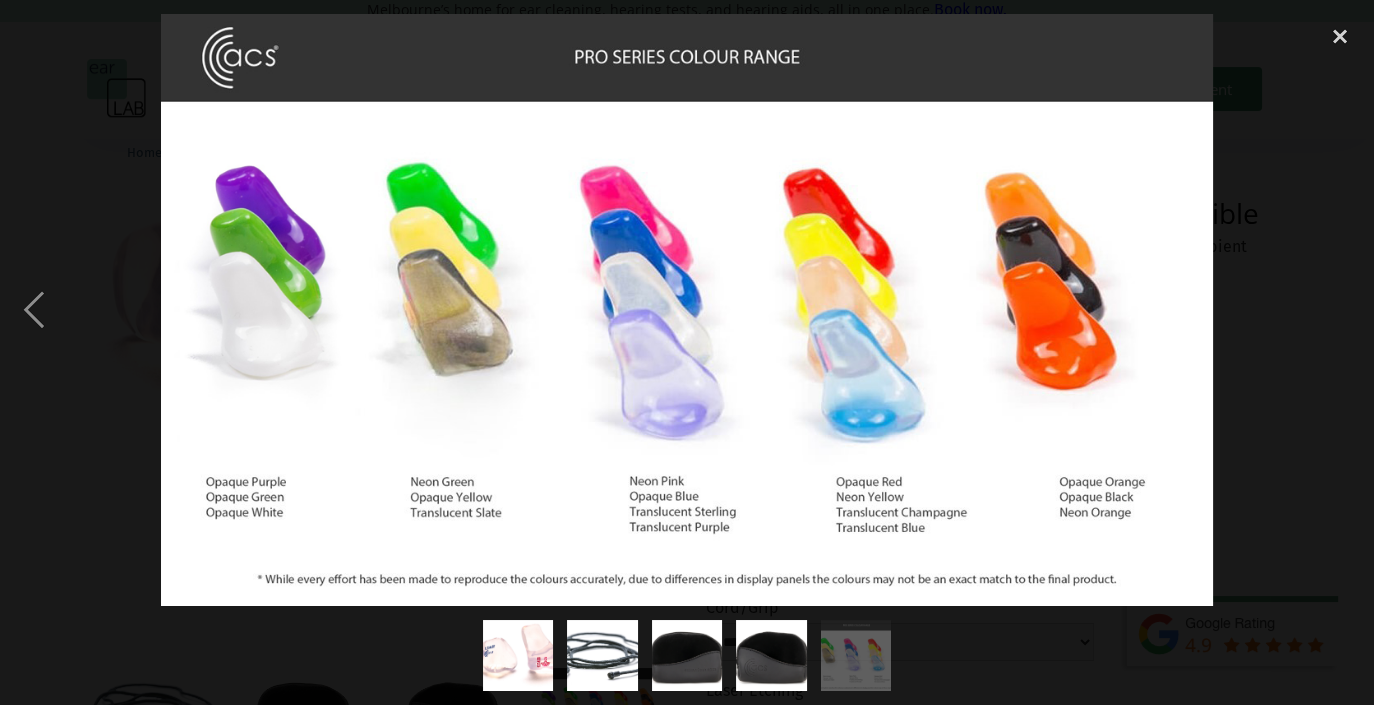 click at bounding box center [771, 655] 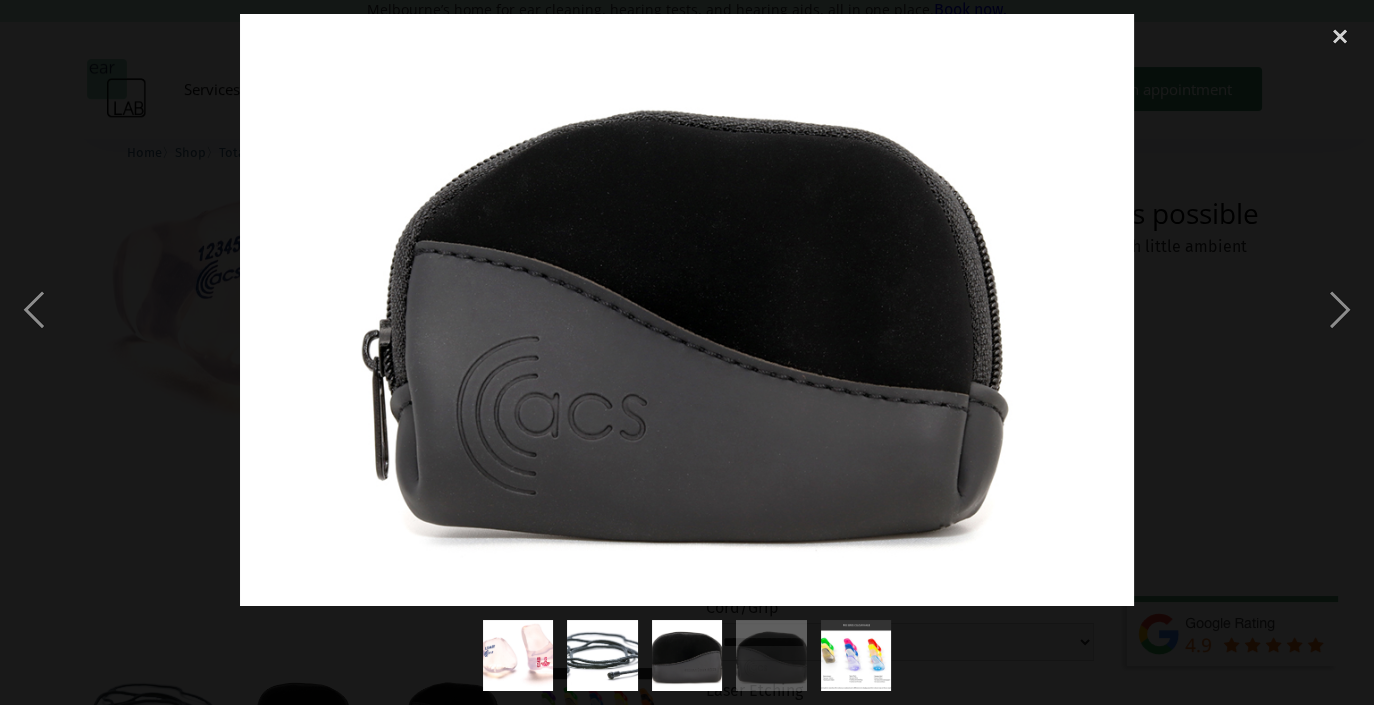click at bounding box center [687, 655] 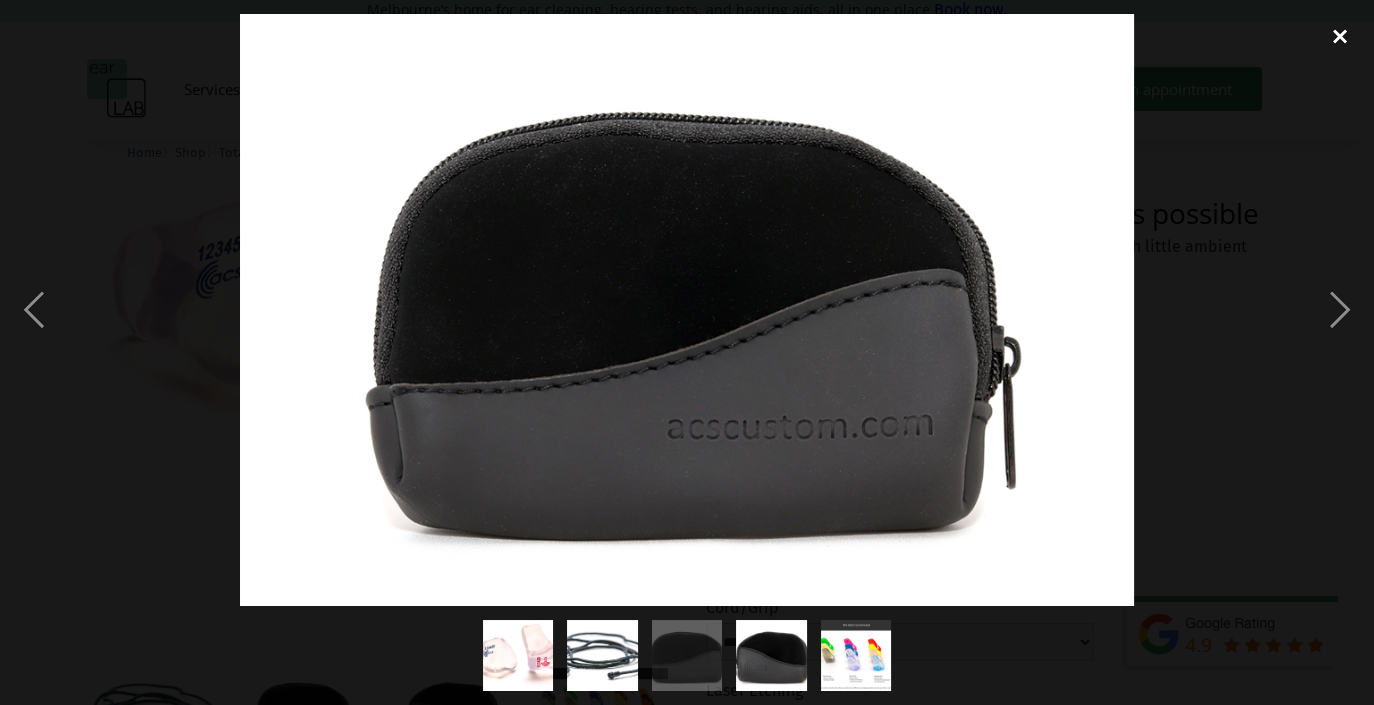 click at bounding box center (1340, 36) 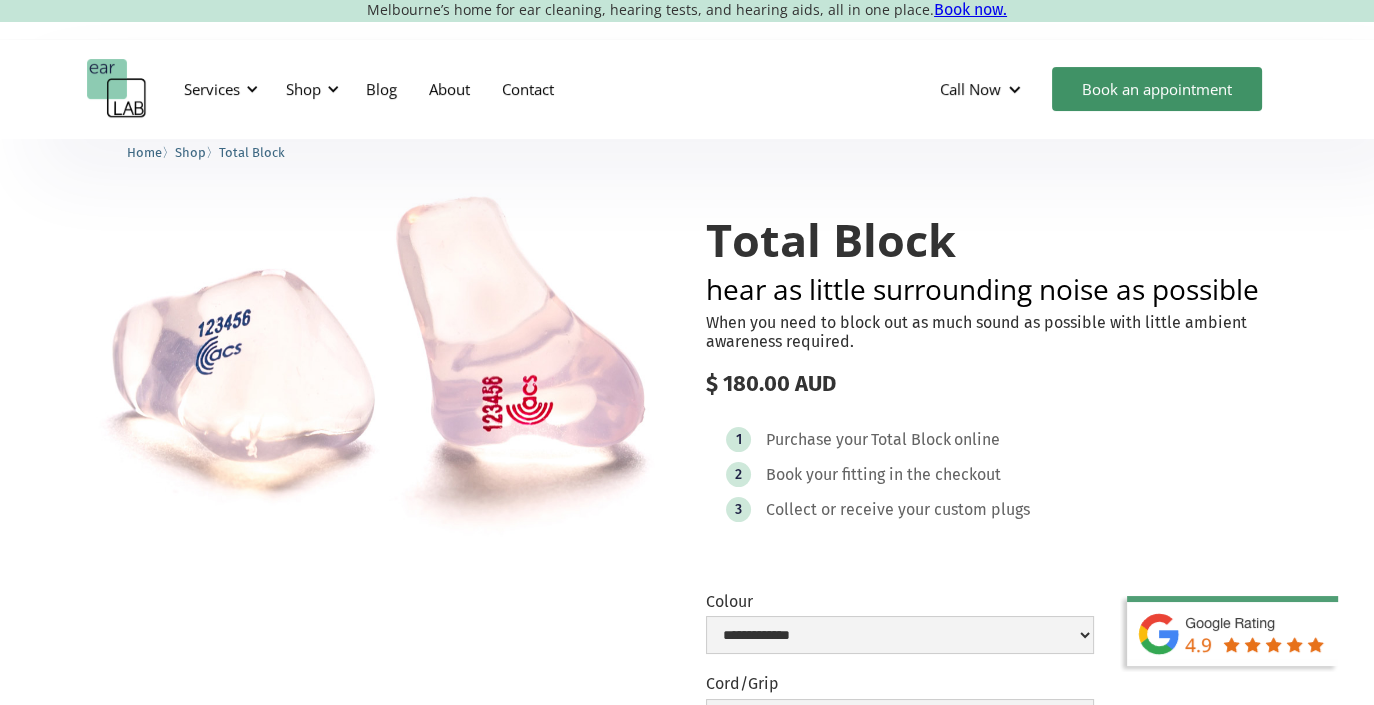 scroll, scrollTop: 0, scrollLeft: 0, axis: both 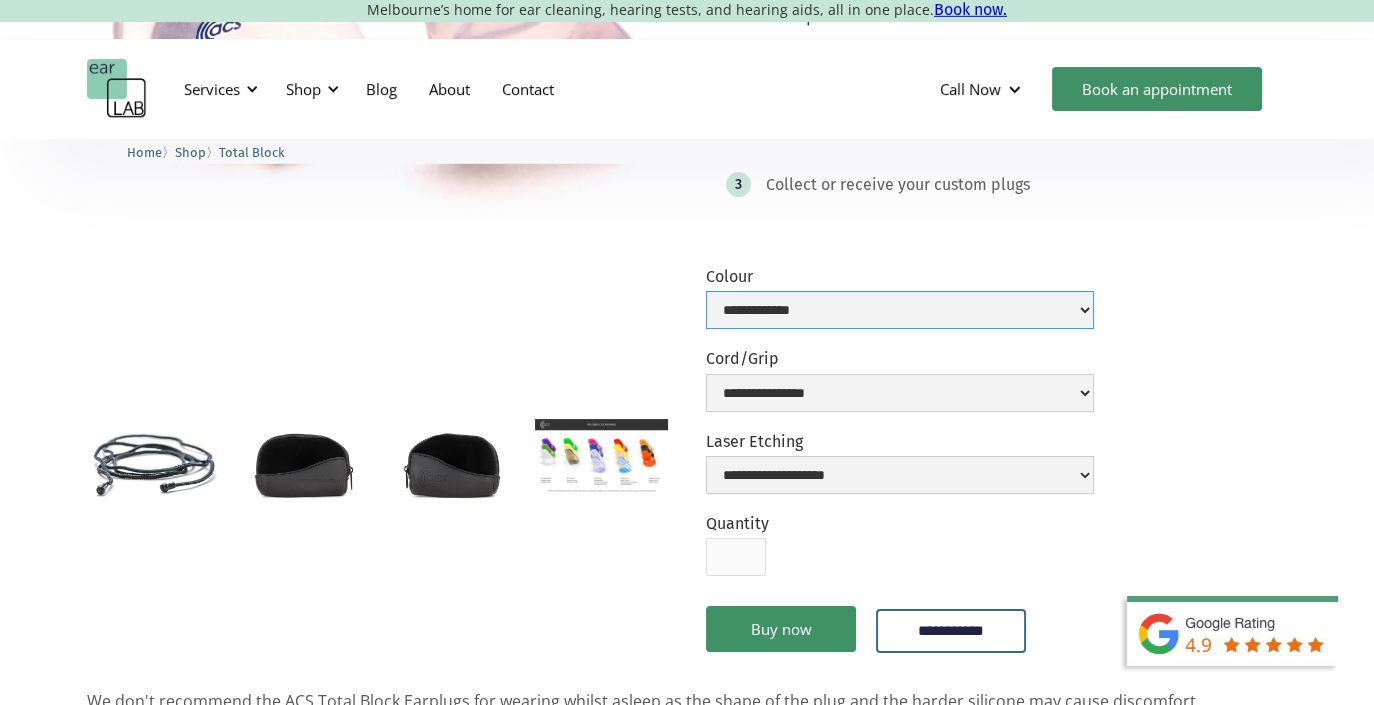 click on "**********" at bounding box center (900, 310) 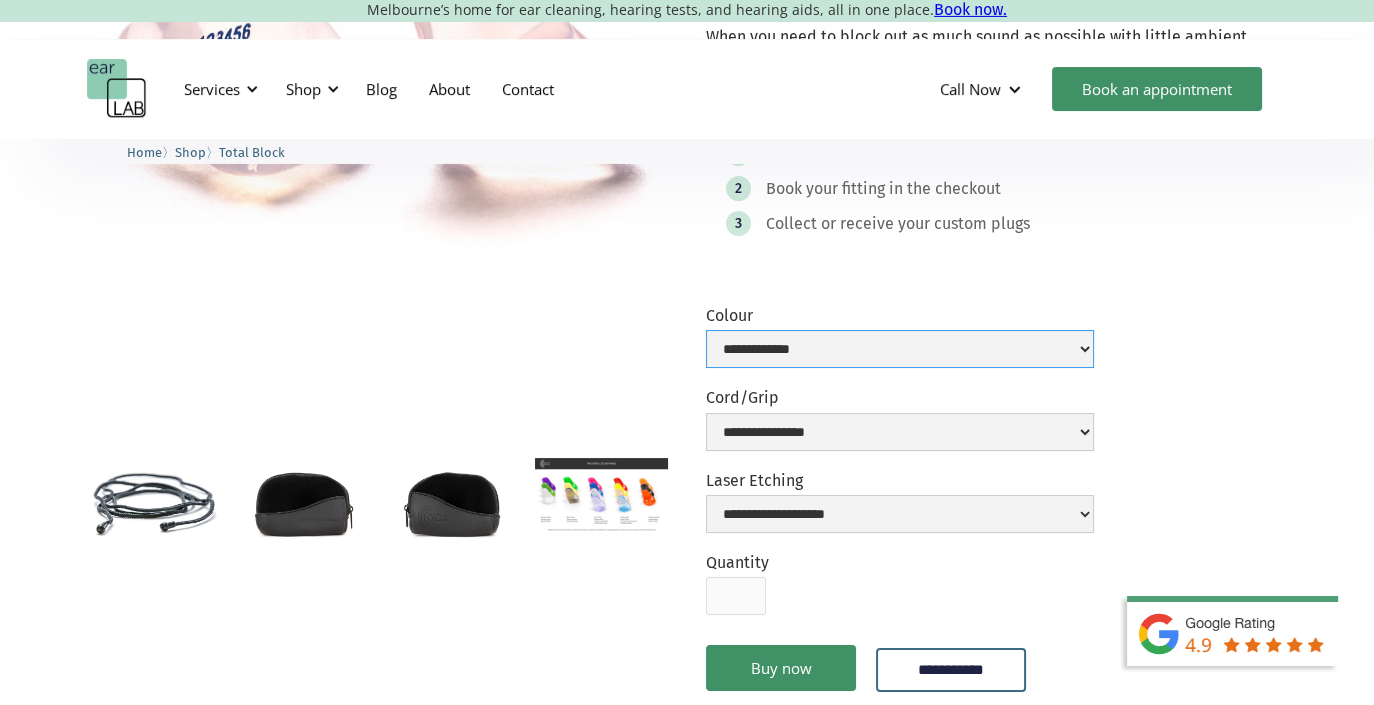 scroll, scrollTop: 0, scrollLeft: 0, axis: both 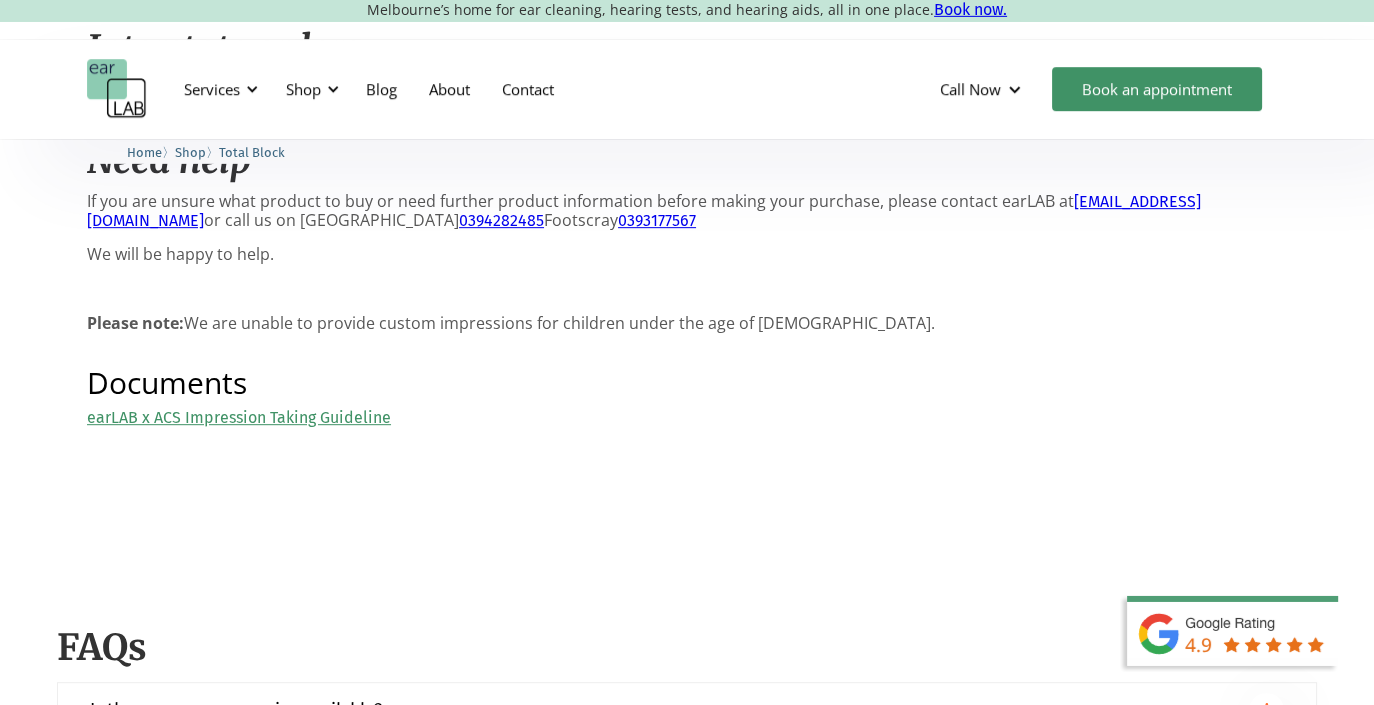 click on "earLAB x ACS Impression Taking Guideline" at bounding box center (239, 417) 